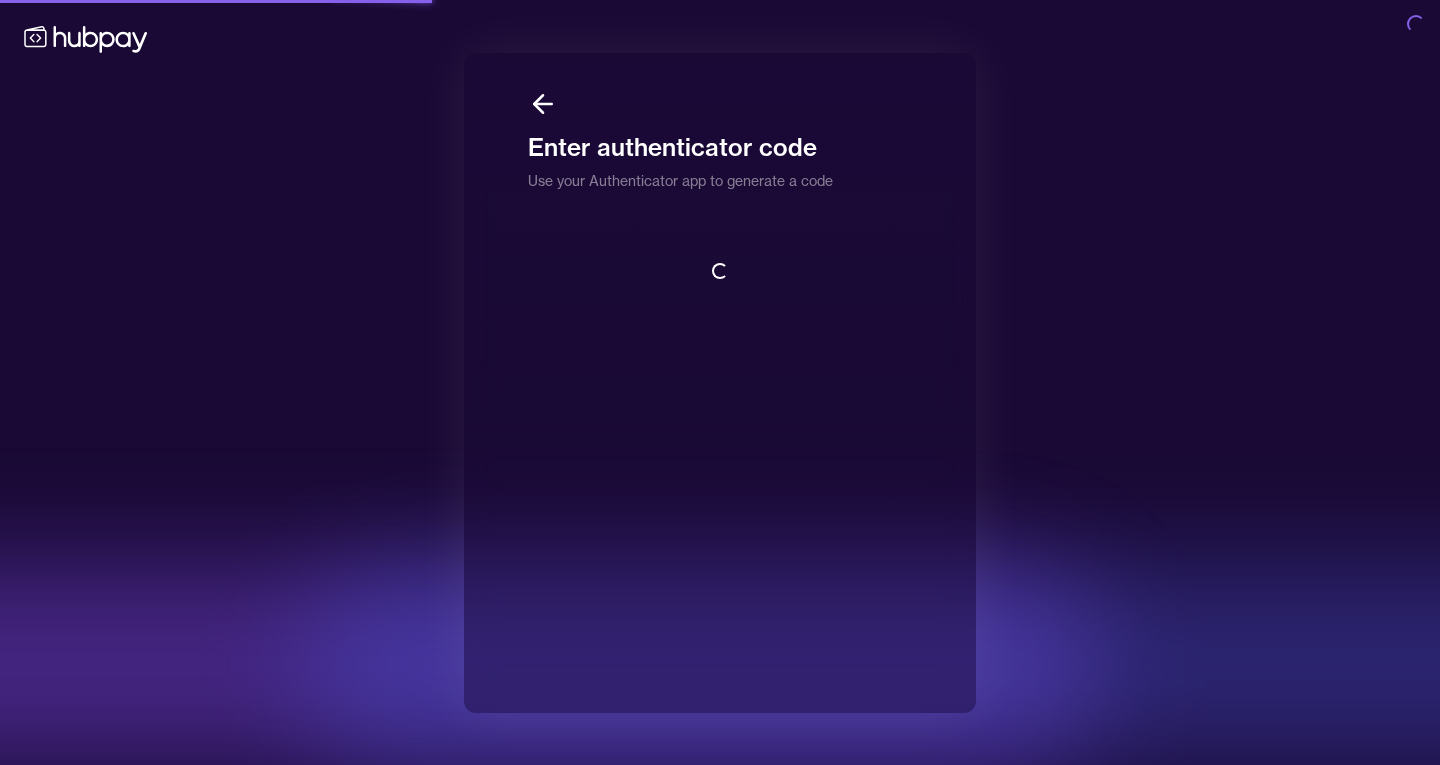 scroll, scrollTop: 0, scrollLeft: 0, axis: both 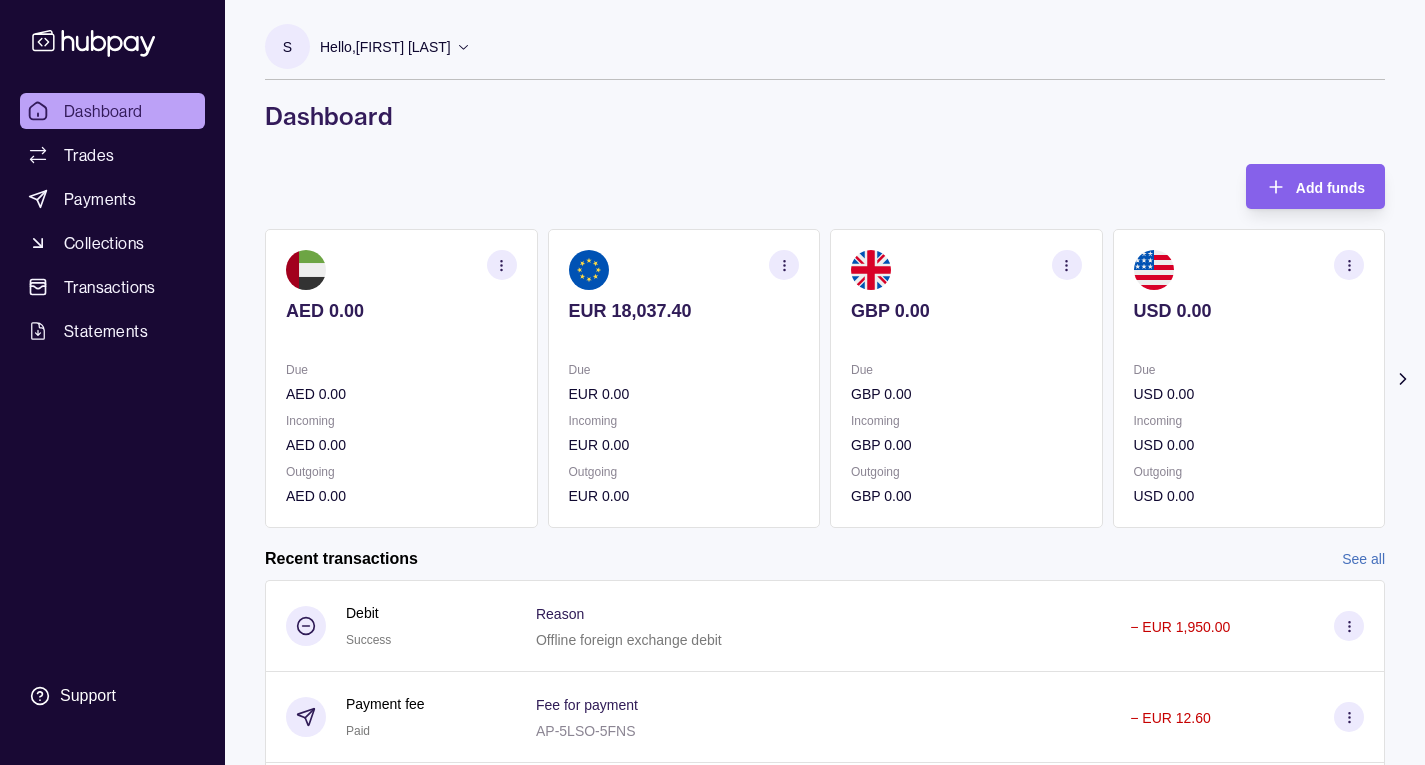 click on "EUR 18,037.40                                                                                                               Due EUR 0.00 Incoming EUR 0.00 Outgoing EUR 0.00" at bounding box center [684, 378] 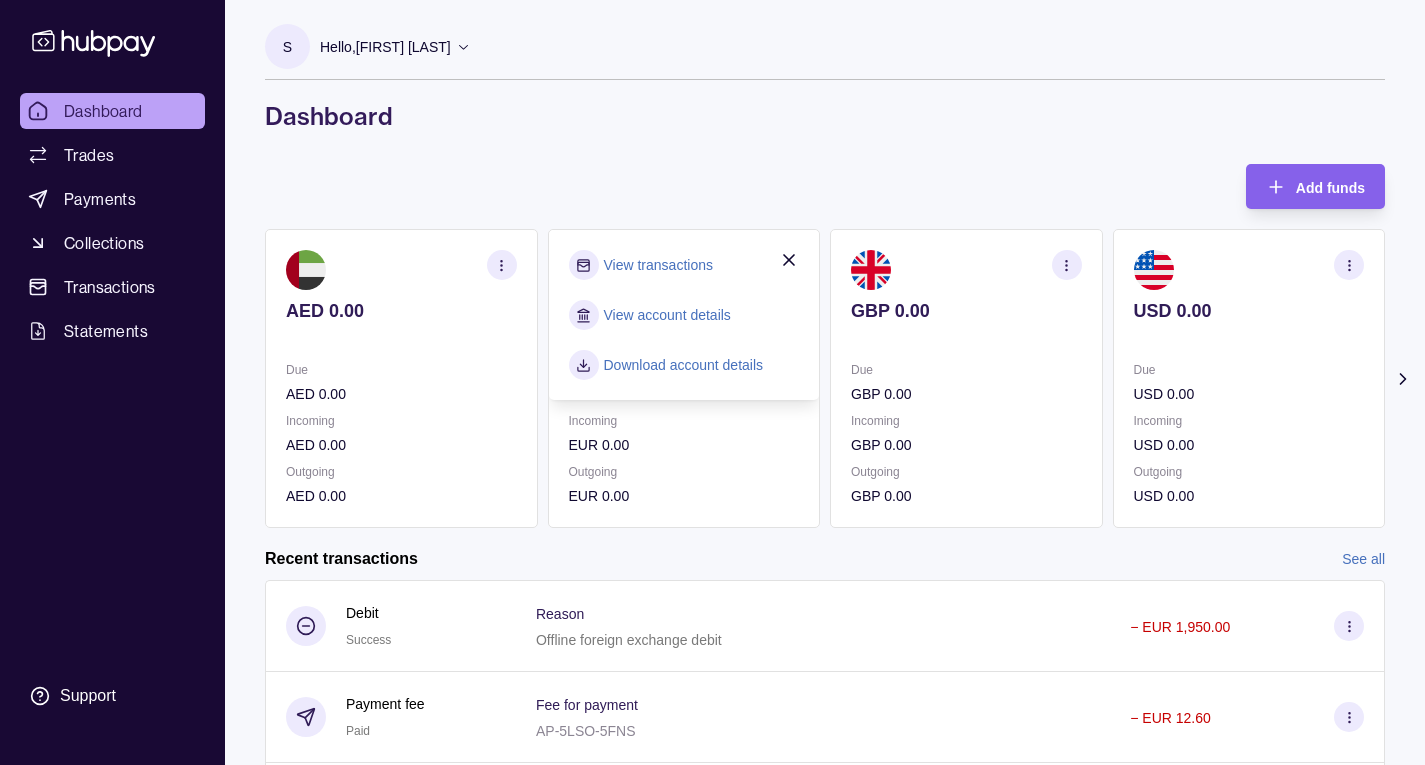click on "View transactions" at bounding box center (684, 265) 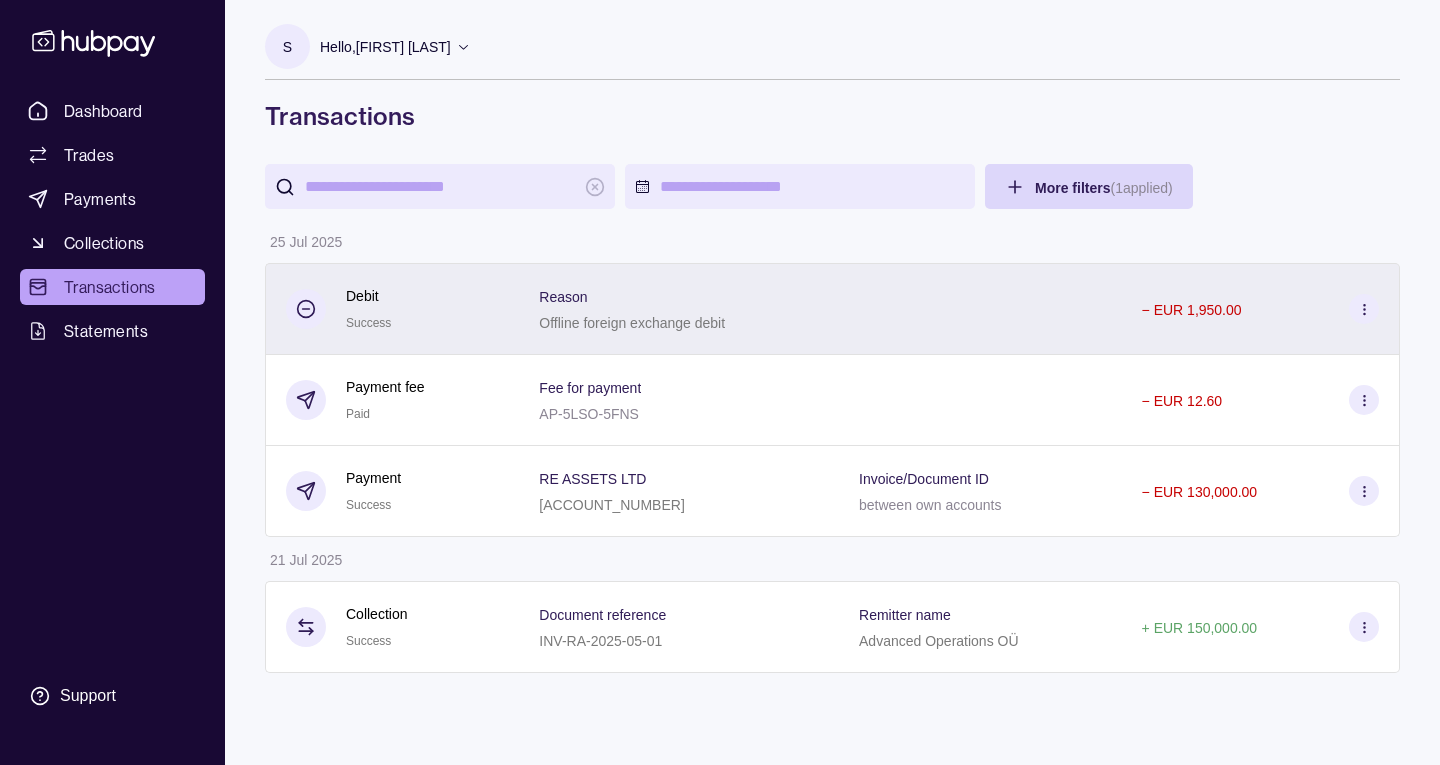 click on "−   EUR 1,950.00" at bounding box center (1261, 309) 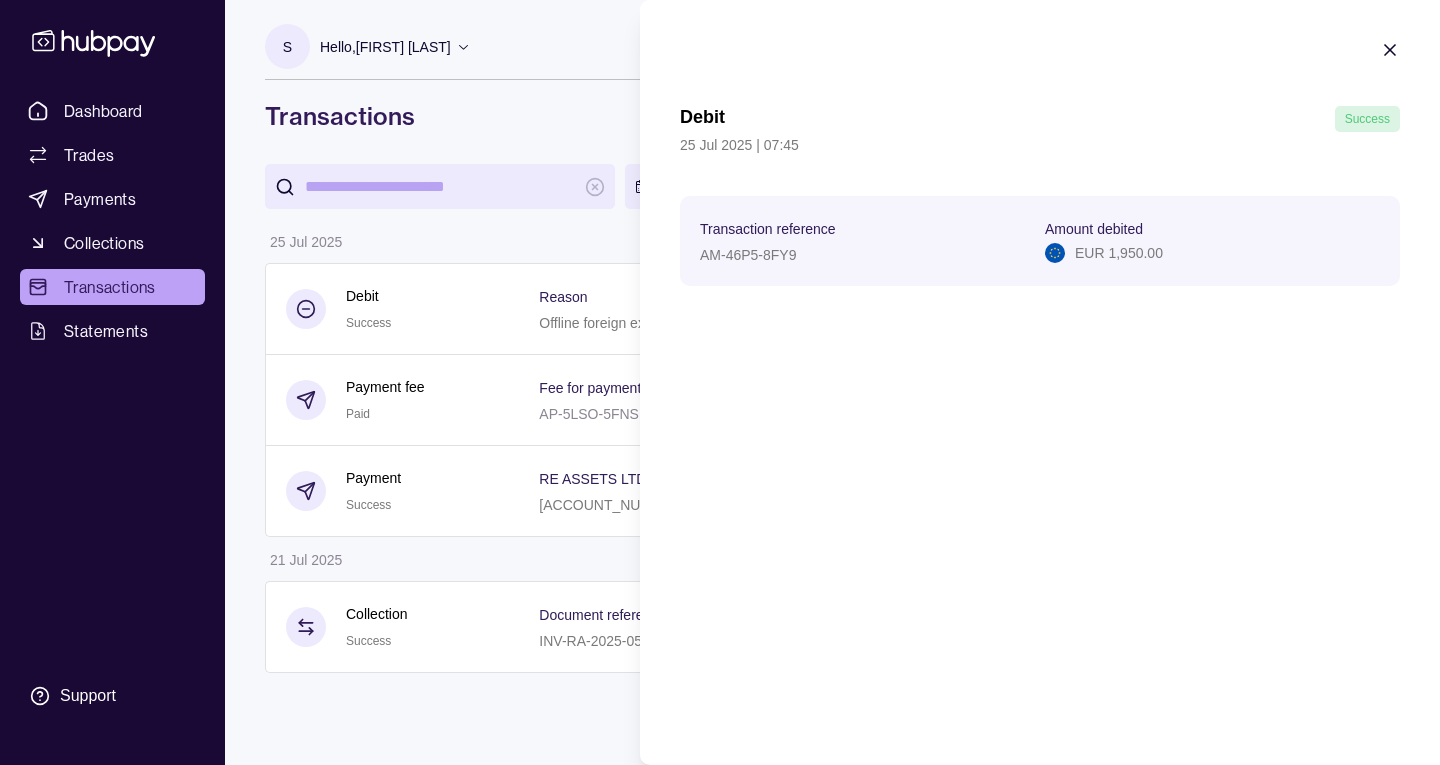 click on "AM-46P5-8FY9" at bounding box center (748, 255) 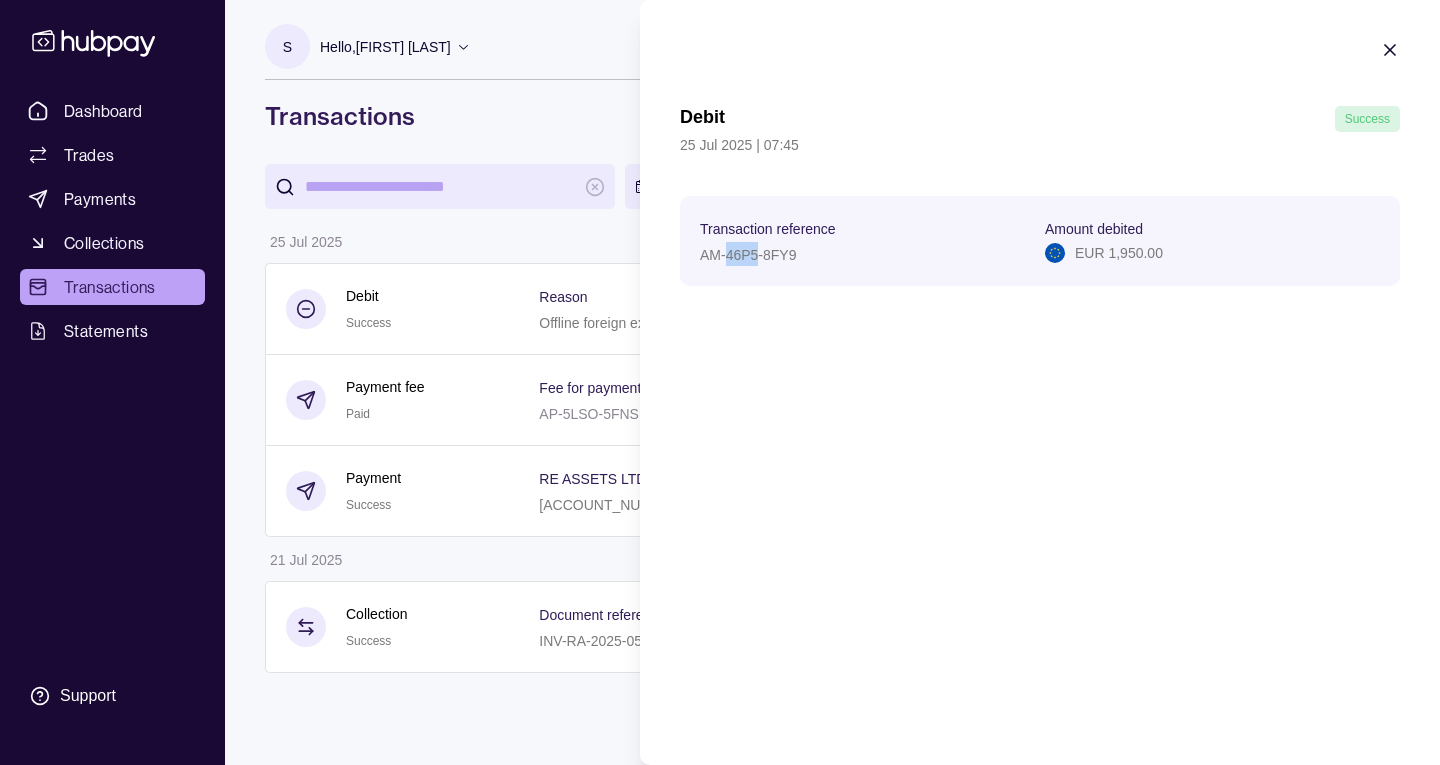 click on "AM-46P5-8FY9" at bounding box center [748, 255] 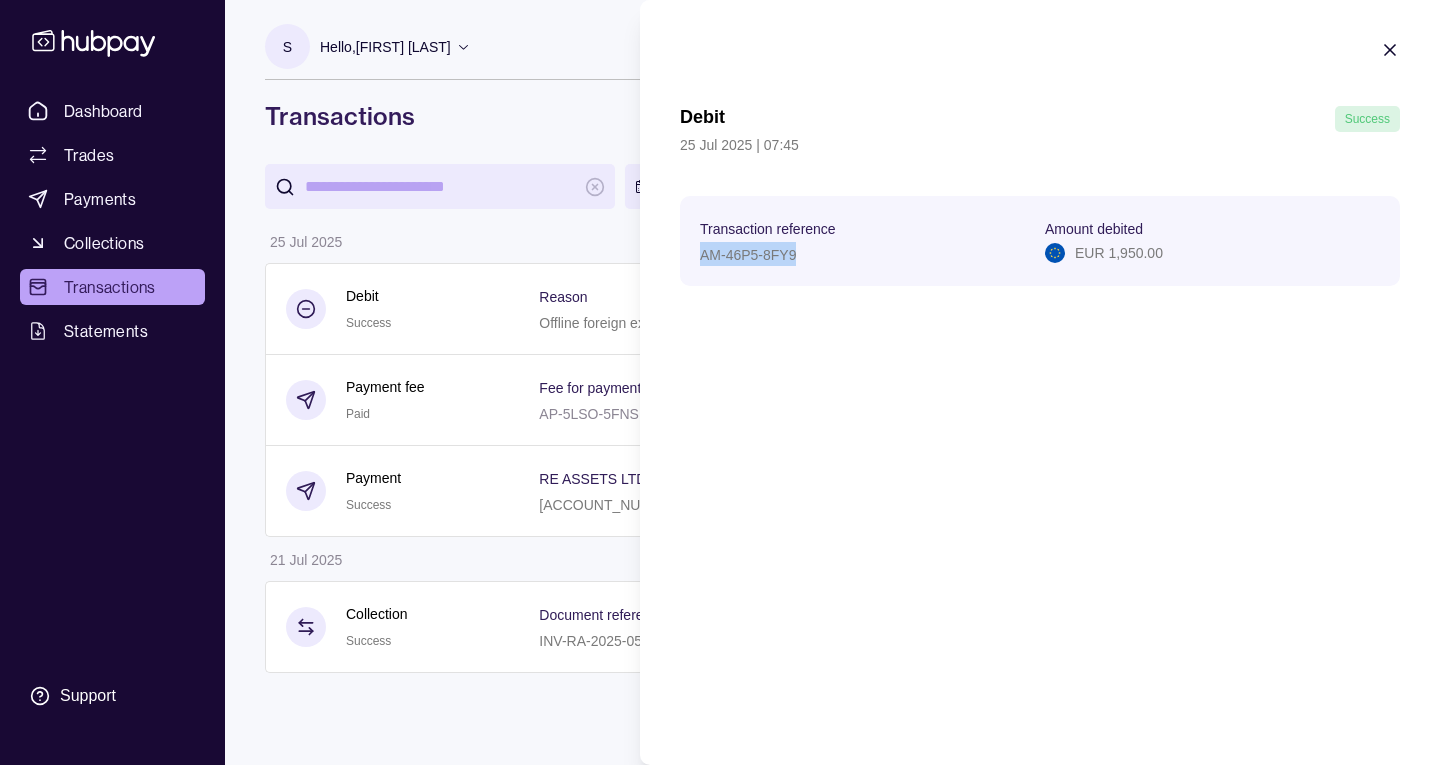 click on "AM-46P5-8FY9" at bounding box center (748, 255) 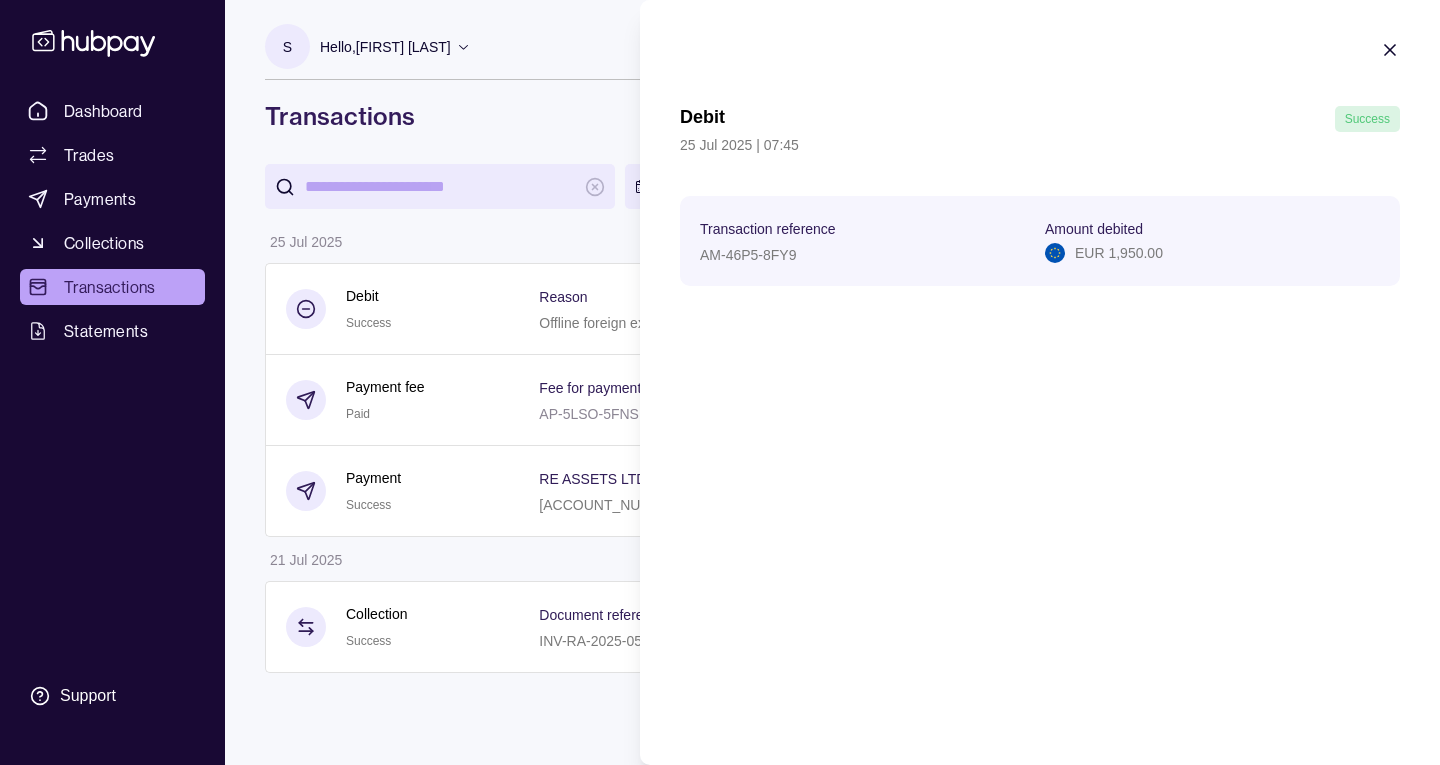 click on "Debit Success" at bounding box center (1040, 119) 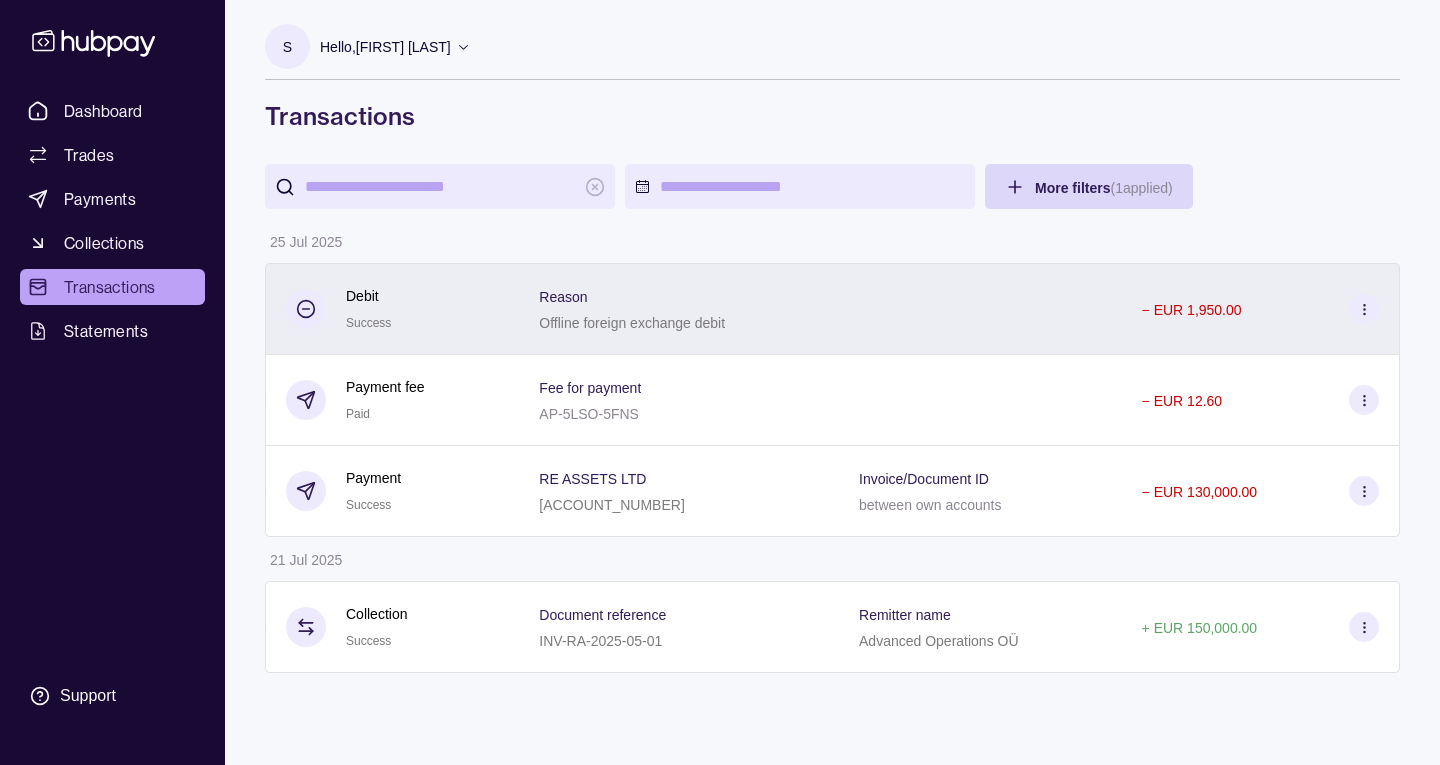 click on "Reason Offline foreign exchange debit" at bounding box center (679, 309) 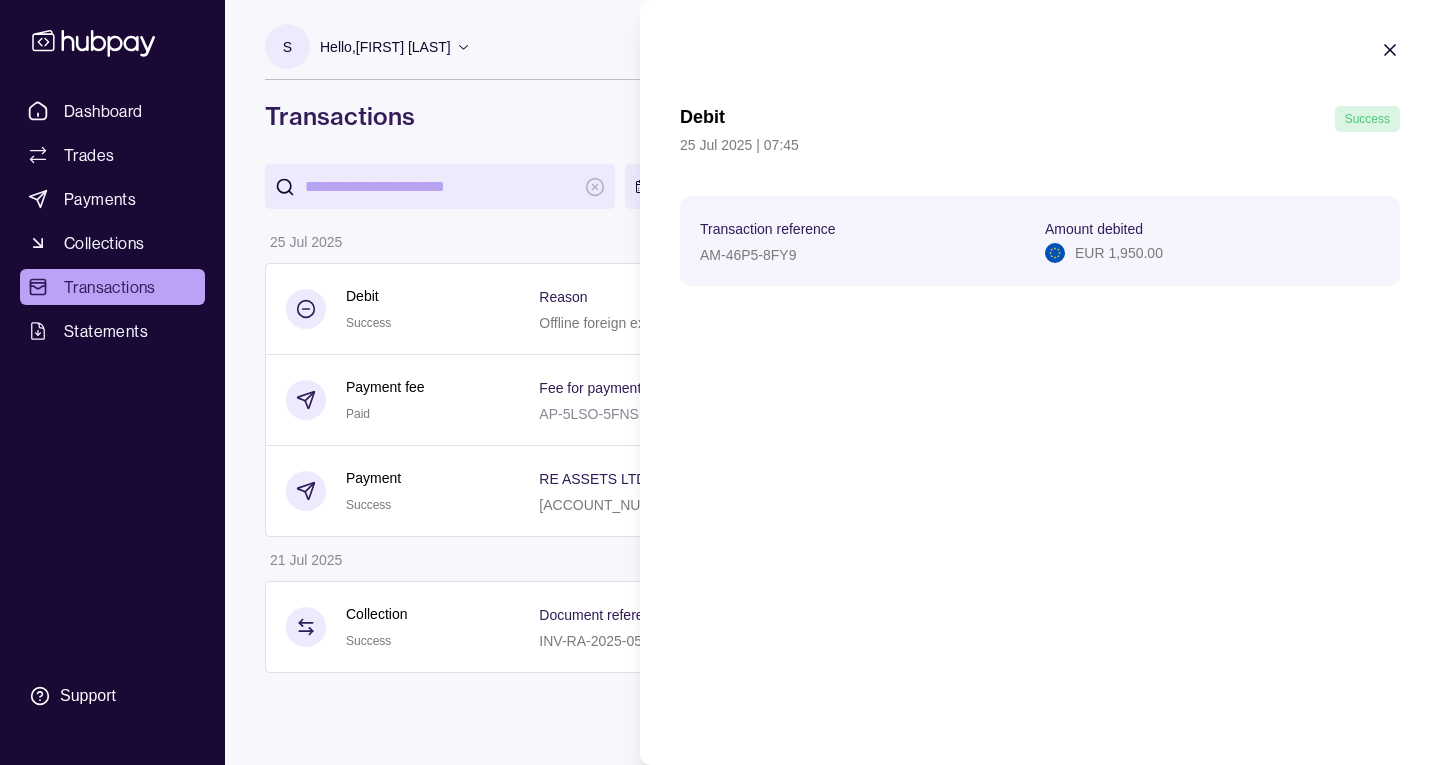 click on "Dashboard Trades Payments Collections Transactions Statements Support S Hello,  Serhii Zakharov Re Assets LTD Account Terms and conditions Privacy policy Sign out Transactions More filters  ( 1  applied) Details Amount 25 Jul 2025 Debit Success Reason Offline foreign exchange debit −   EUR 1,950.00 Payment fee Paid Fee for payment AP-5LSO-5FNS −   EUR 12.60 Payment Success RE ASSETS LTD CH5008757000013062164 Invoice/Document ID between own accounts −   EUR 130,000.00 21 Jul 2025 Collection Success Document reference INV-RA-2025-05-01 Remitter name Advanced Operations OÜ +   EUR 150,000.00 Transactions | Hubpay Debit Success 25 Jul 2025 | 07:45 Transaction reference AM-46P5-8FY9 Amount debited EUR 1,950.00" at bounding box center (720, 382) 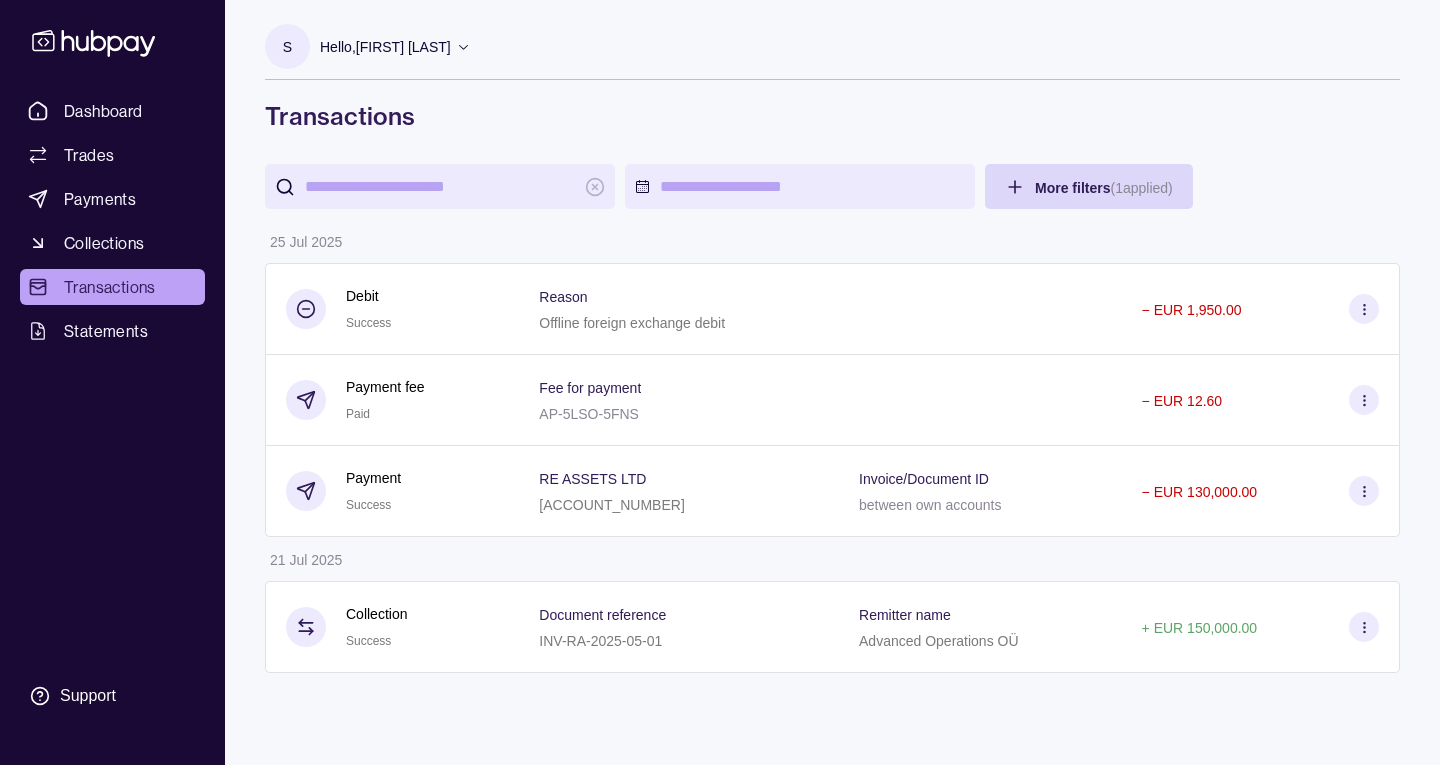 click 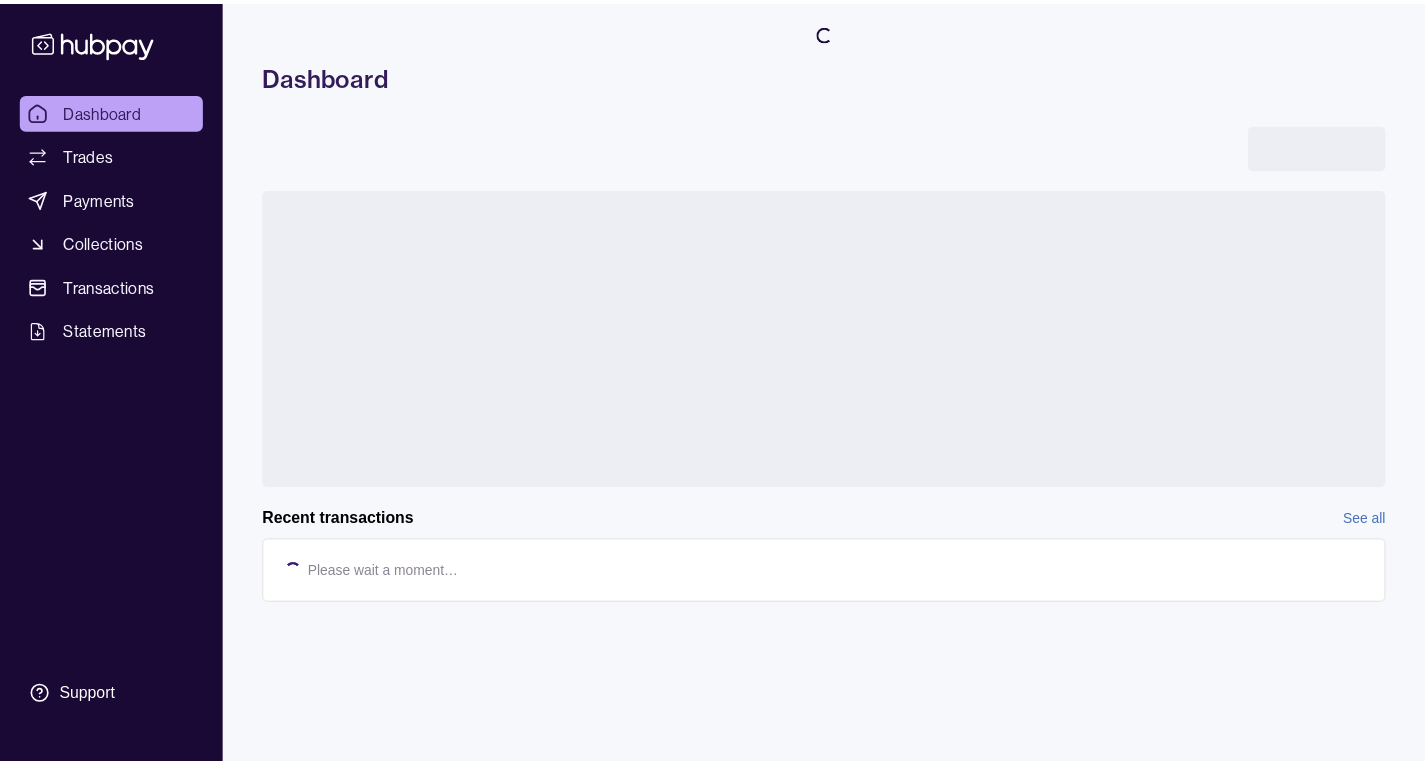 scroll, scrollTop: 0, scrollLeft: 0, axis: both 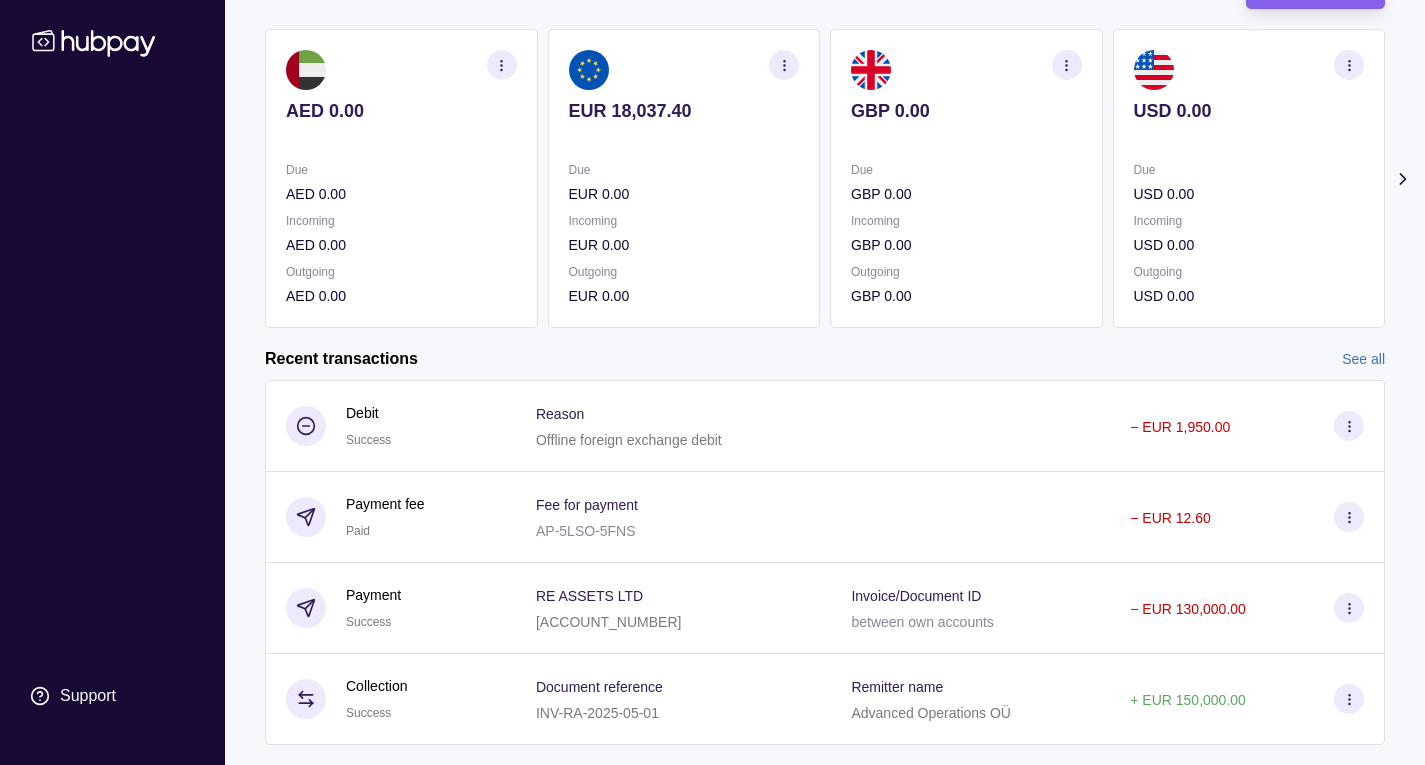 click on "−   EUR 1,950.00" at bounding box center (1247, 426) 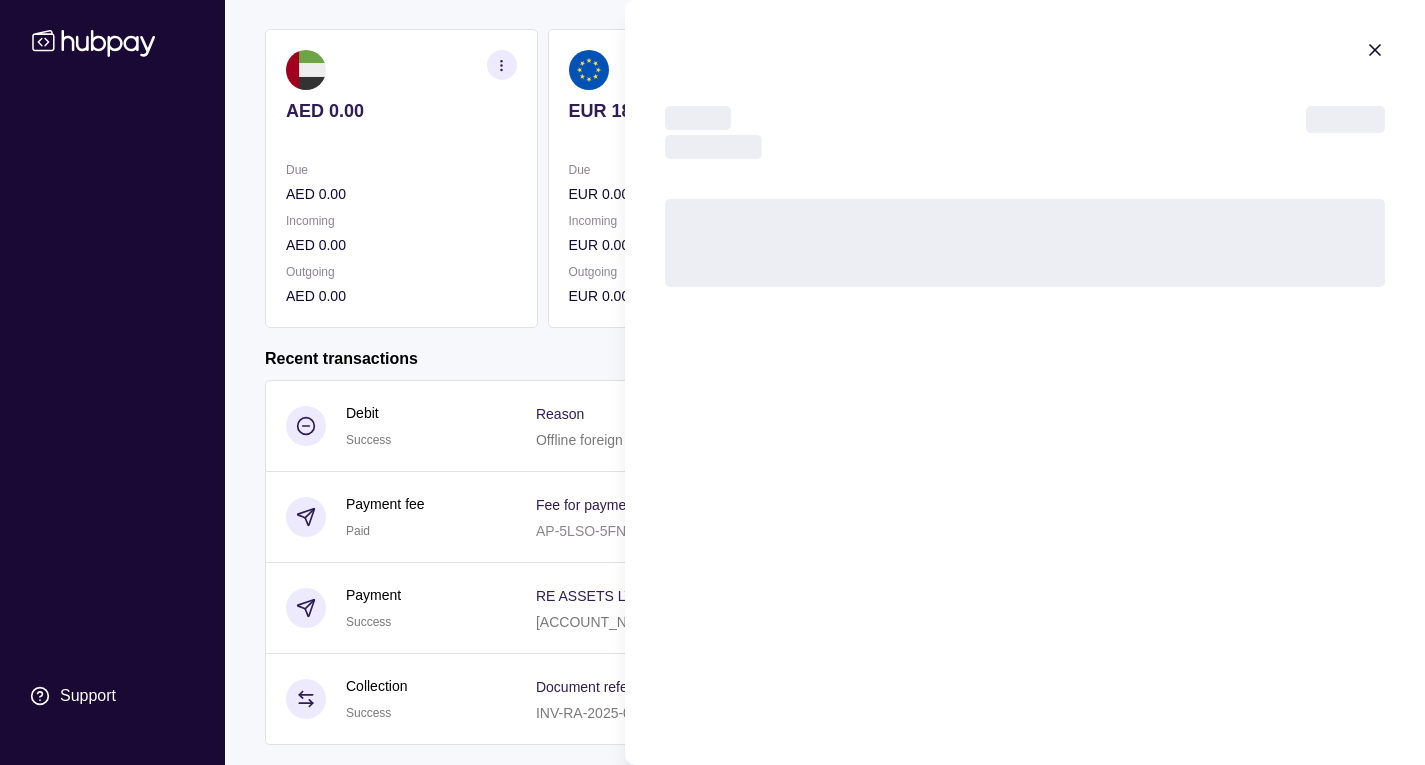 click on "Support S Hello,  [FIRST] [LAST] Re Assets LTD Account Terms and conditions Privacy policy Sign out Dashboard Add funds AED 0.00                                                                                                               Due AED 0.00 Incoming AED 0.00 Outgoing AED 0.00 EUR 18,037.40                                                                                                               Due EUR 0.00 Incoming EUR 0.00 Outgoing EUR 0.00 GBP 0.00                                                                                                               Due GBP 0.00 Incoming GBP 0.00 Outgoing GBP 0.00 USD 0.00                                                                                                               Due USD 0.00 Incoming USD 0.00 Outgoing USD 0.00 Amount" at bounding box center [712, 304] 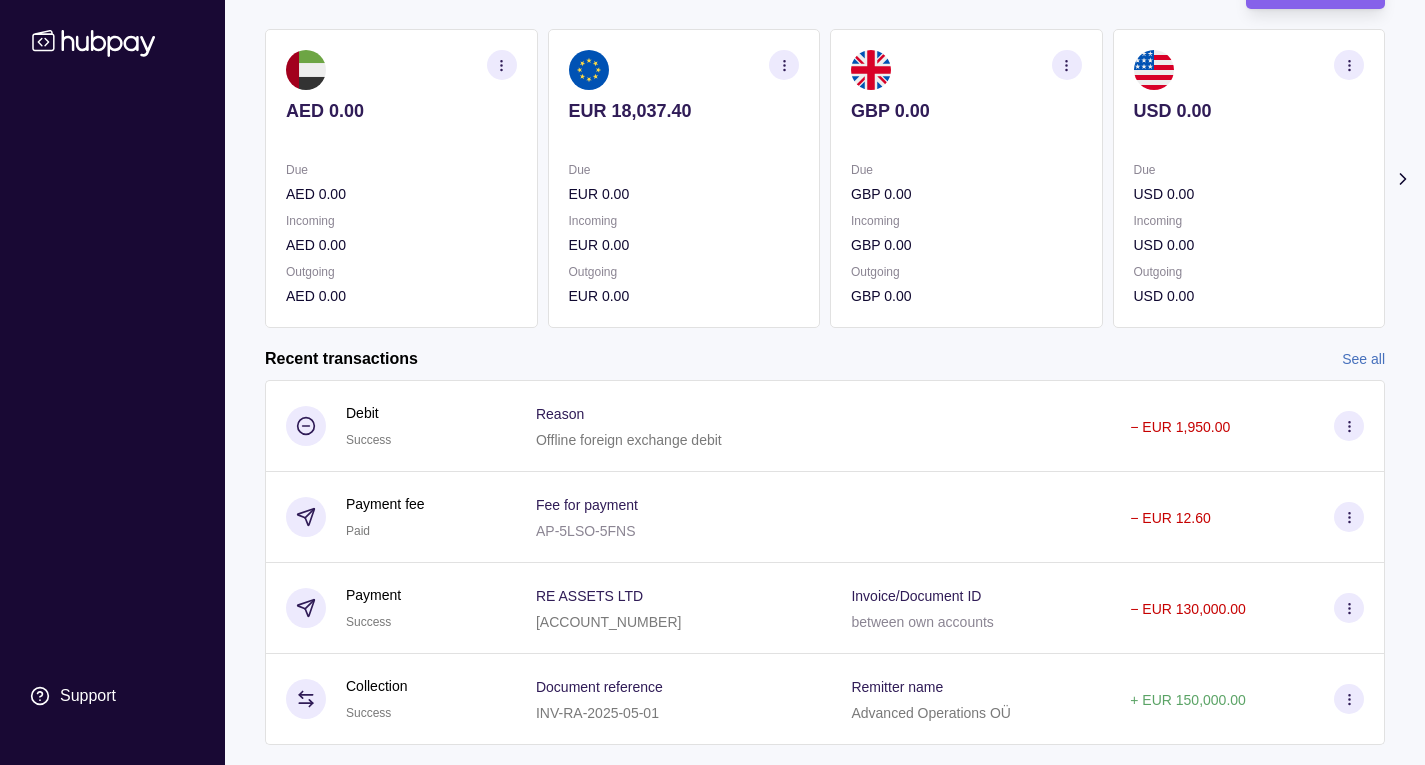 click 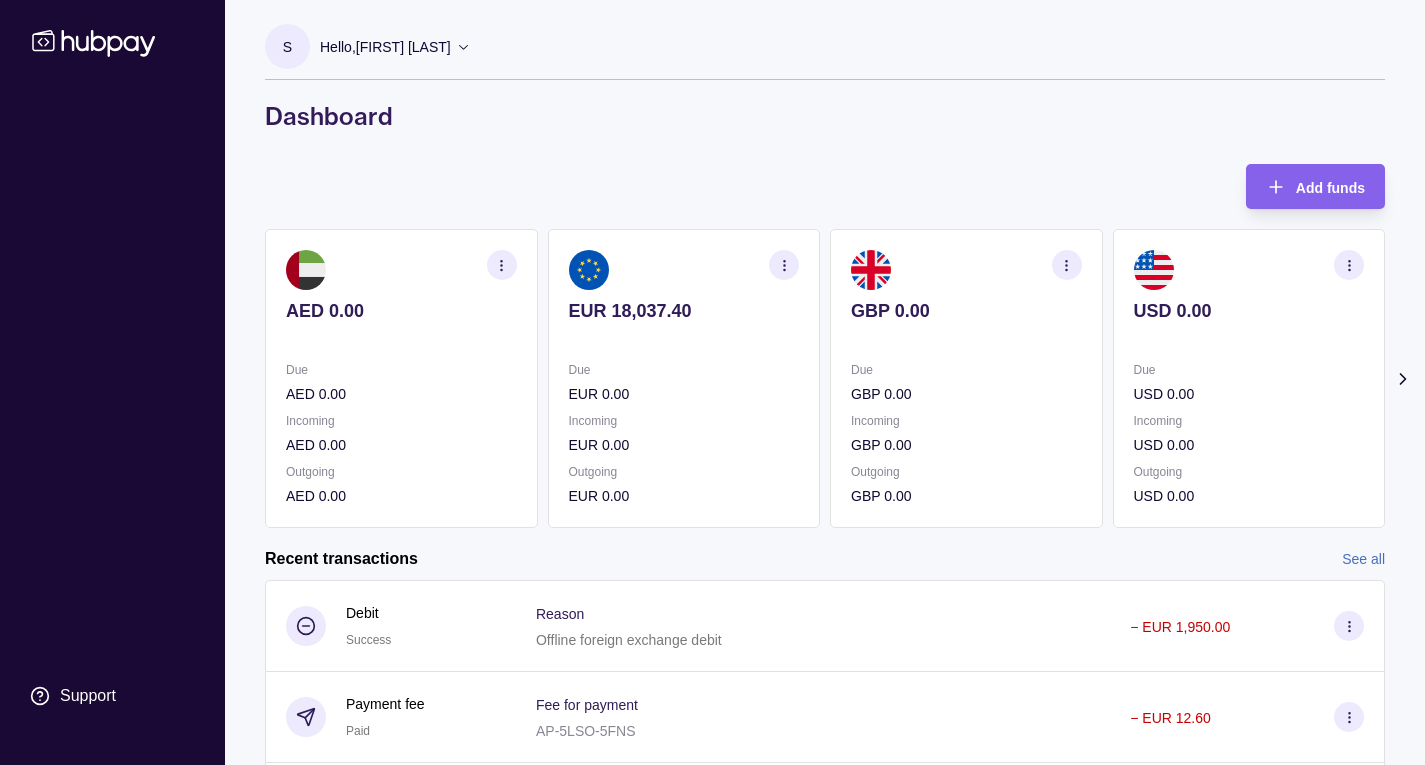 click on "Support" at bounding box center [112, 382] 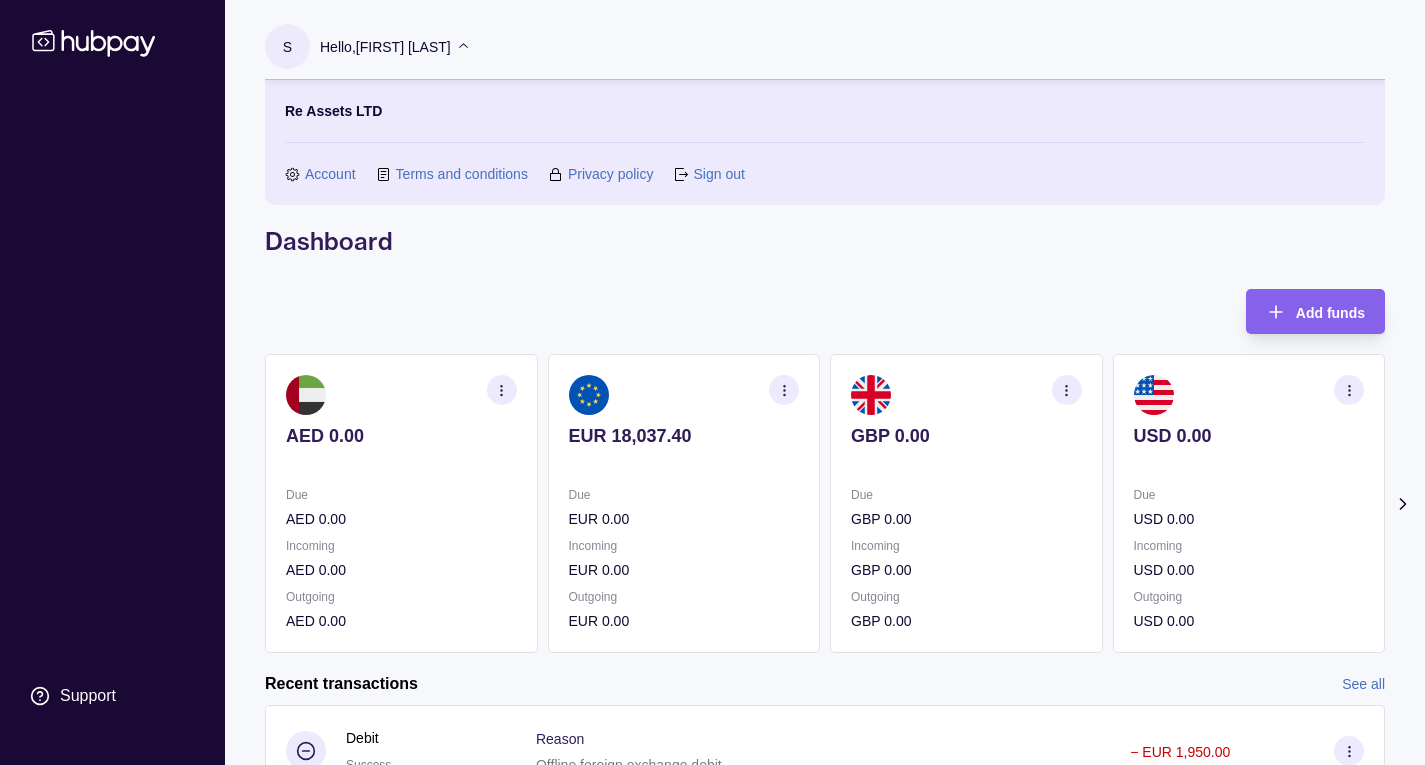 click on "Account" at bounding box center [330, 174] 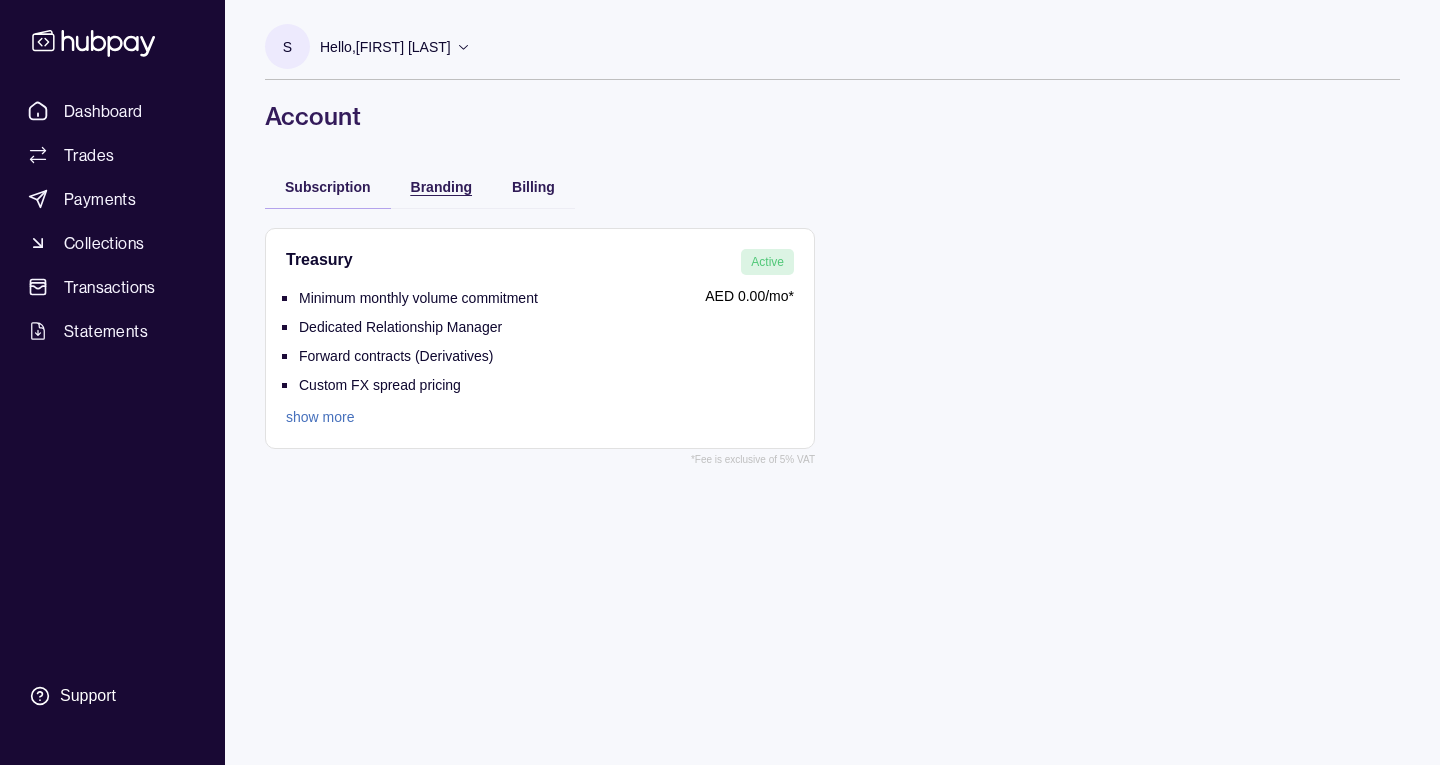 click on "Branding" at bounding box center [441, 187] 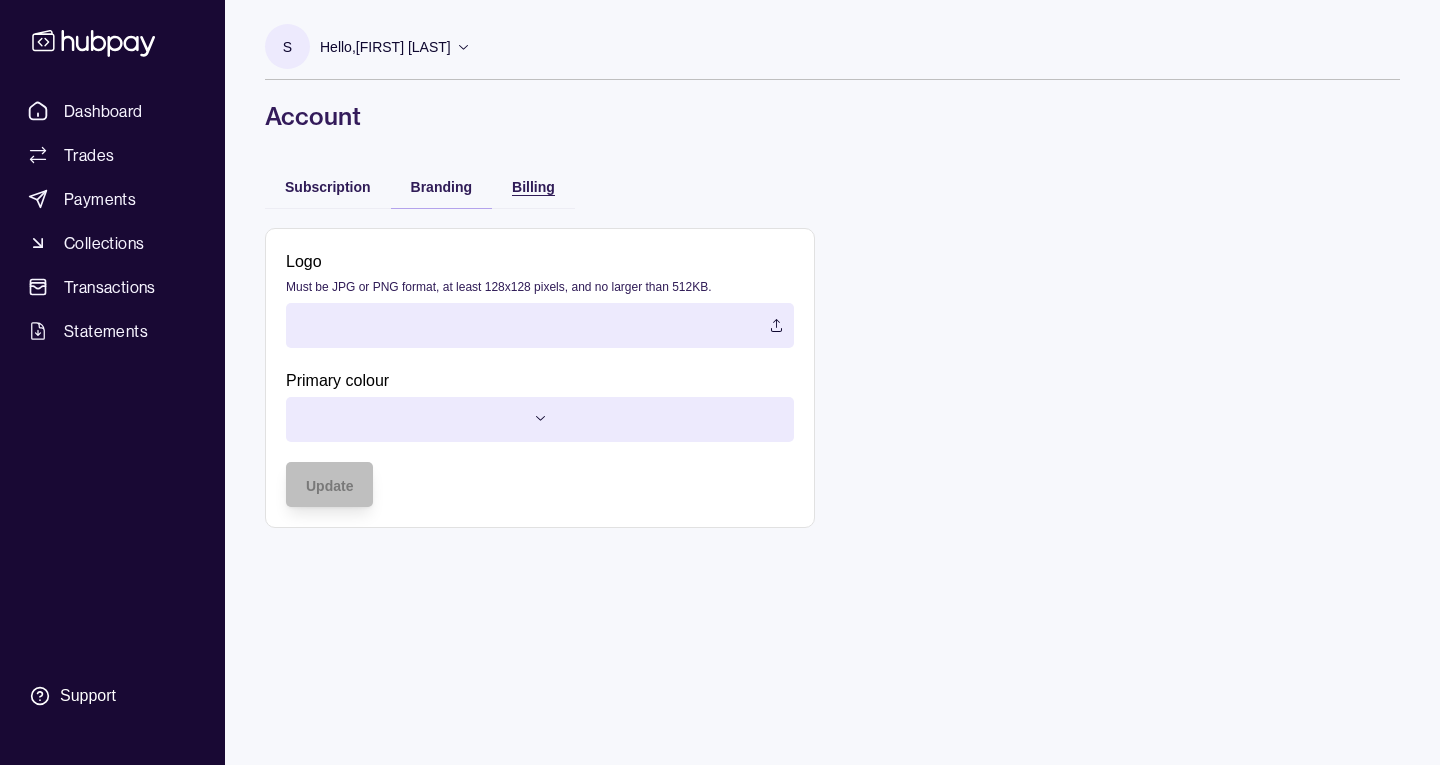 click on "Billing" at bounding box center (533, 187) 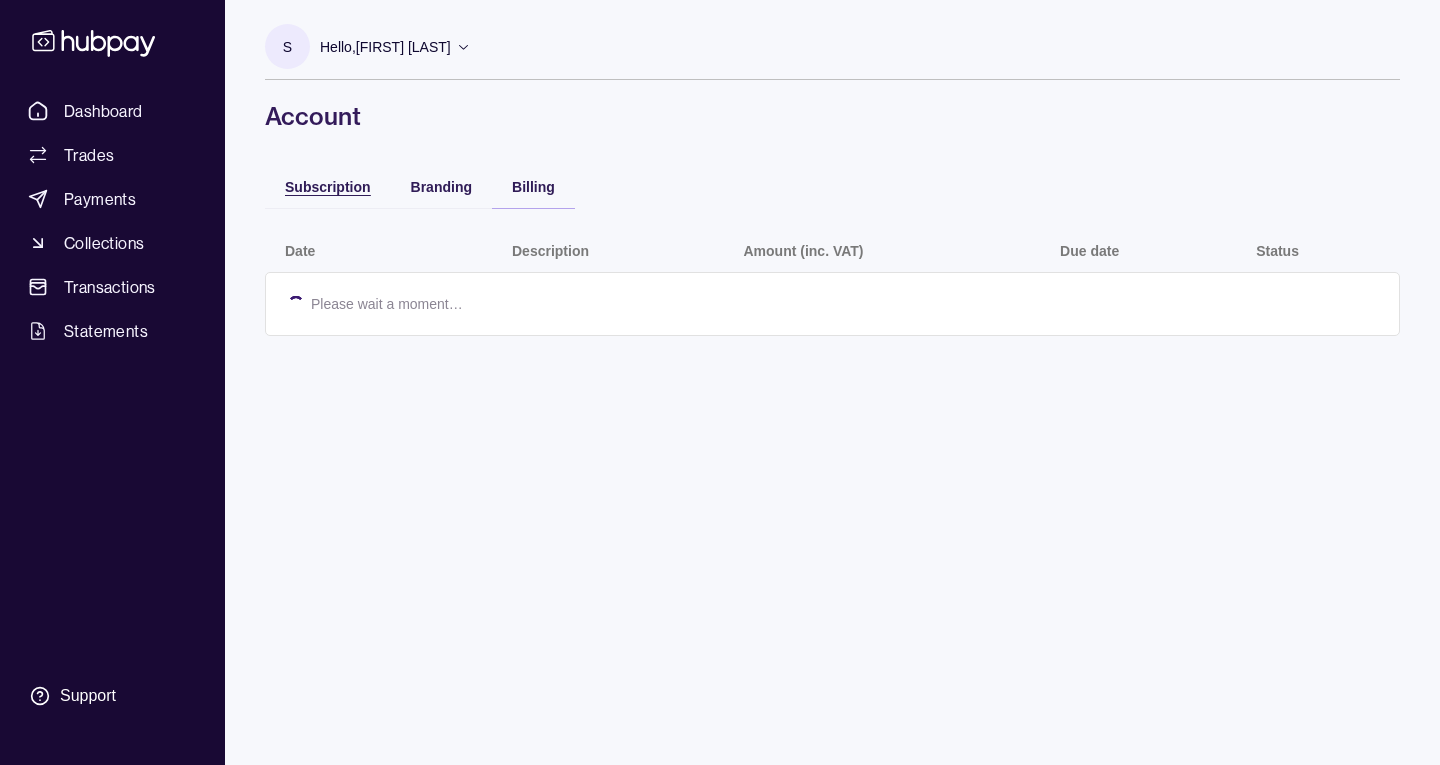 click on "Subscription" at bounding box center [328, 187] 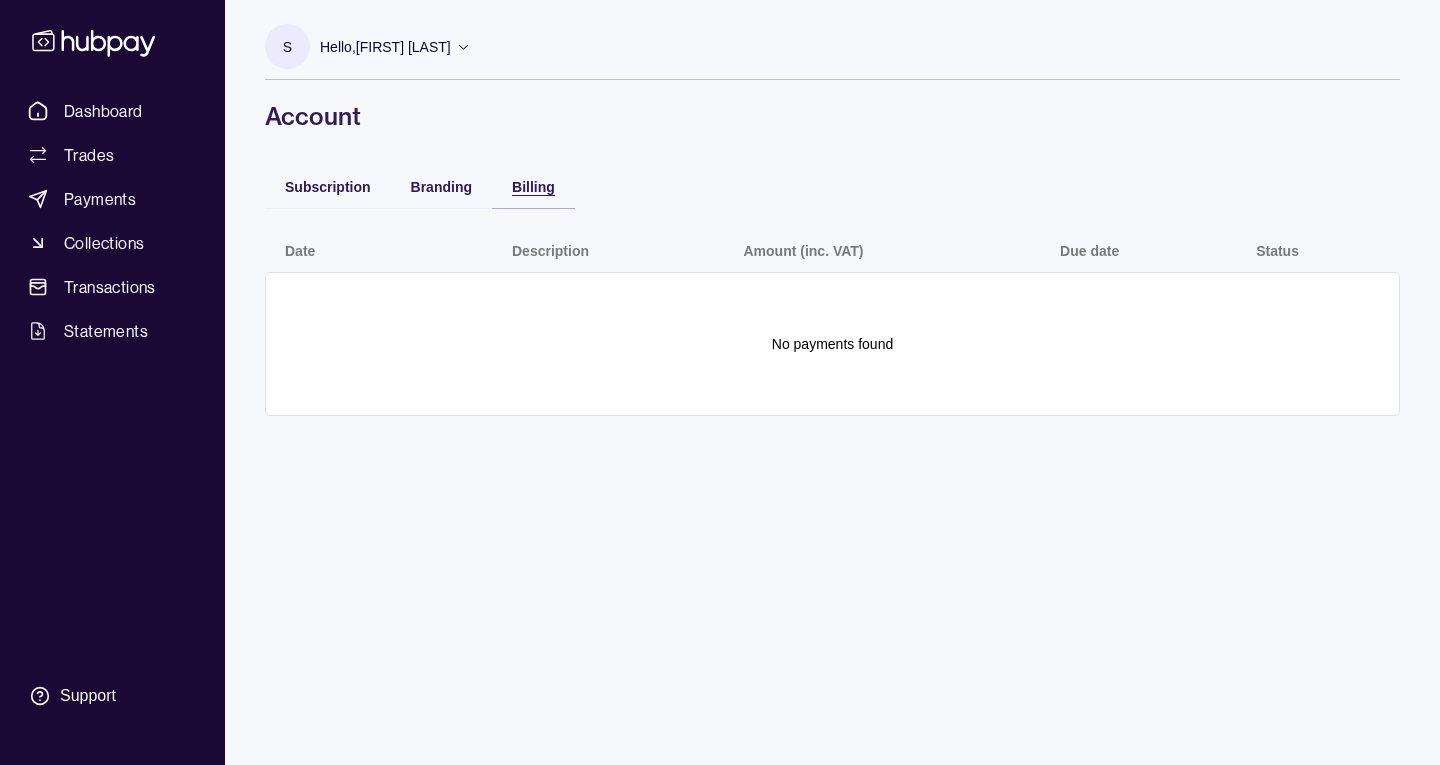 click on "Billing" at bounding box center [518, 186] 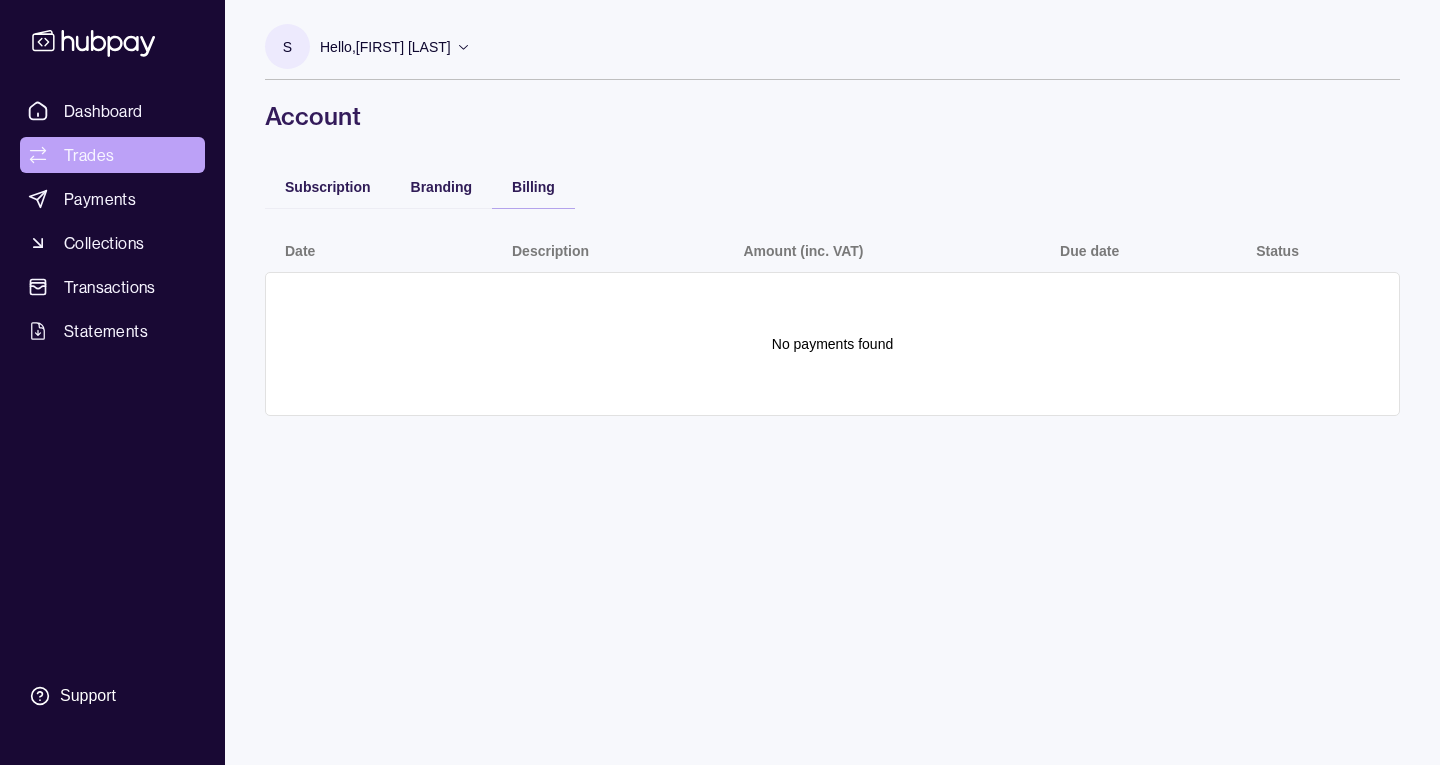click on "Trades" at bounding box center [112, 155] 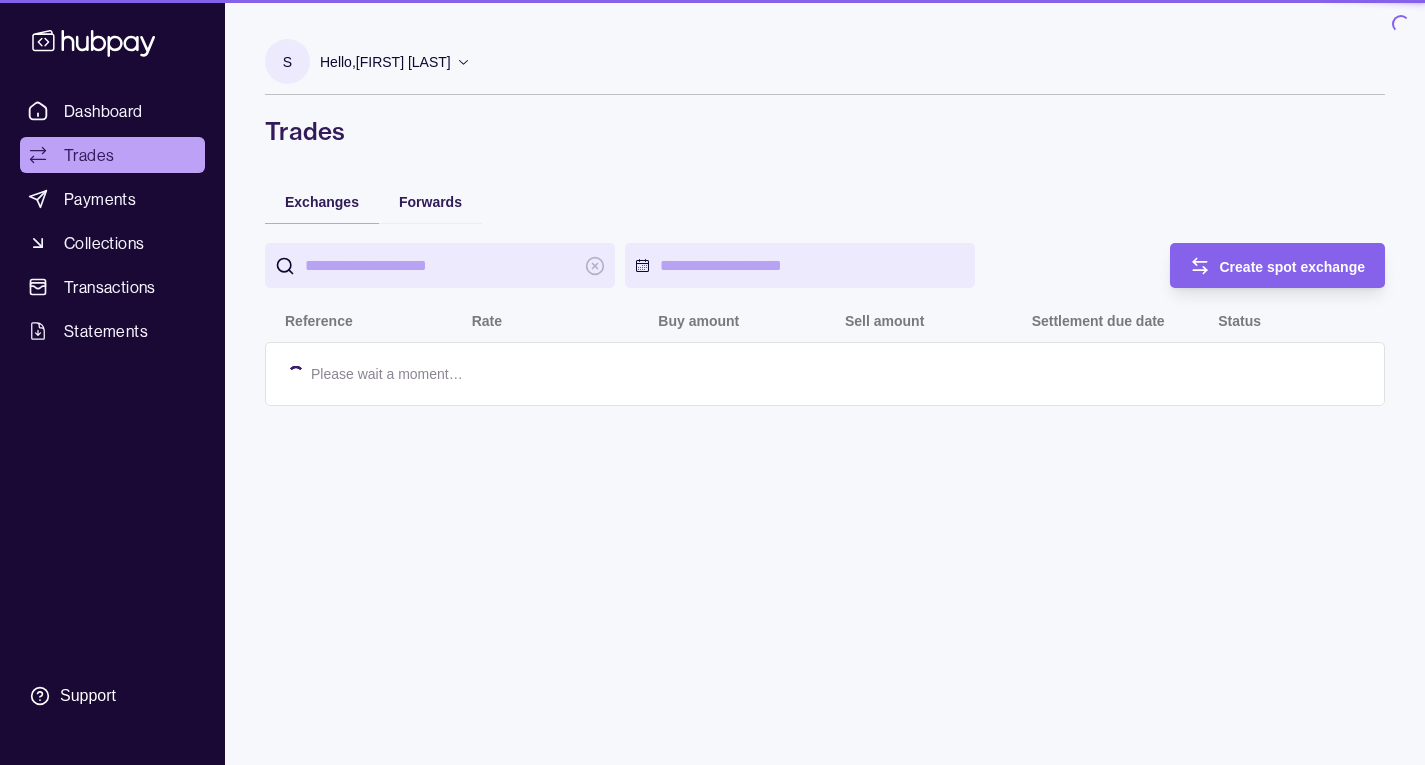 click on "Payments" at bounding box center (112, 199) 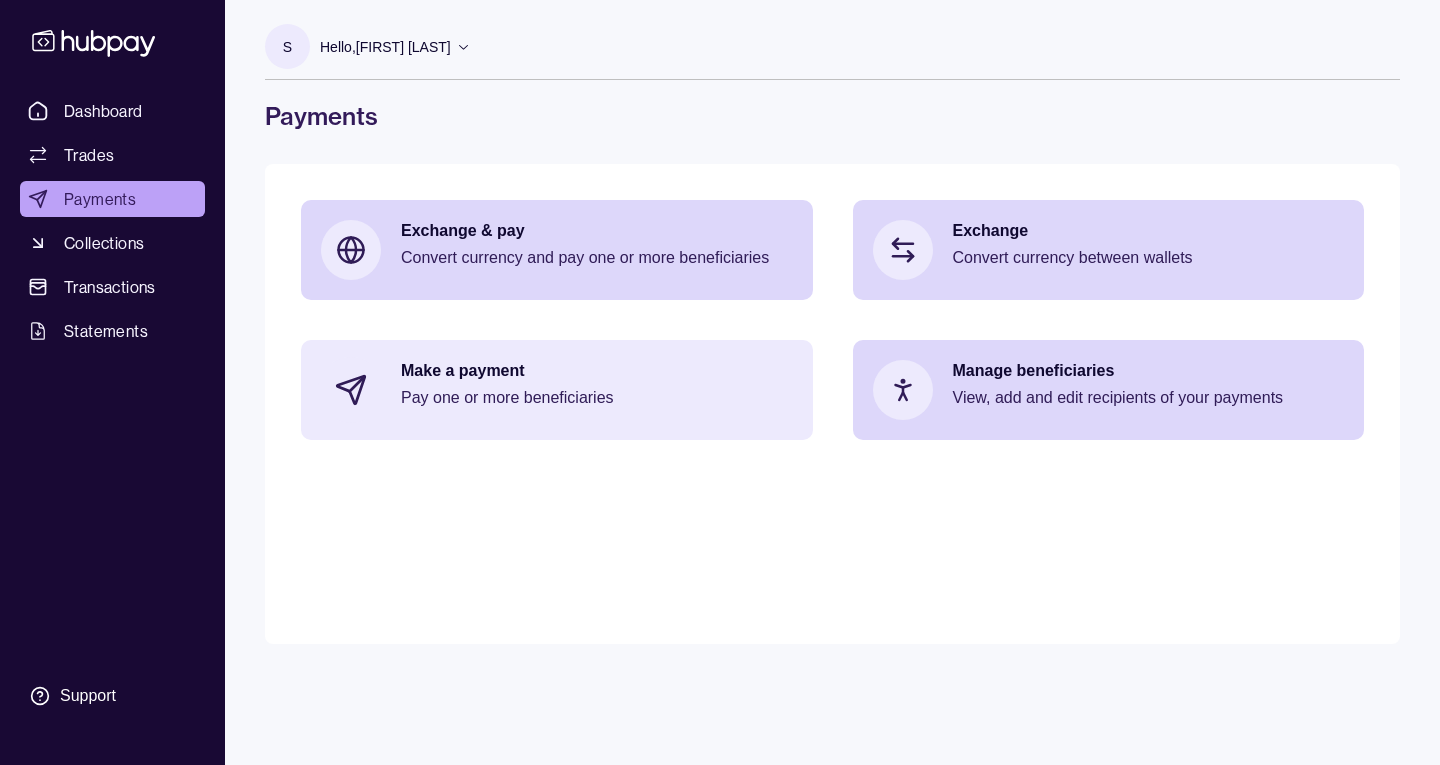 click on "Pay one or more beneficiaries" at bounding box center (597, 398) 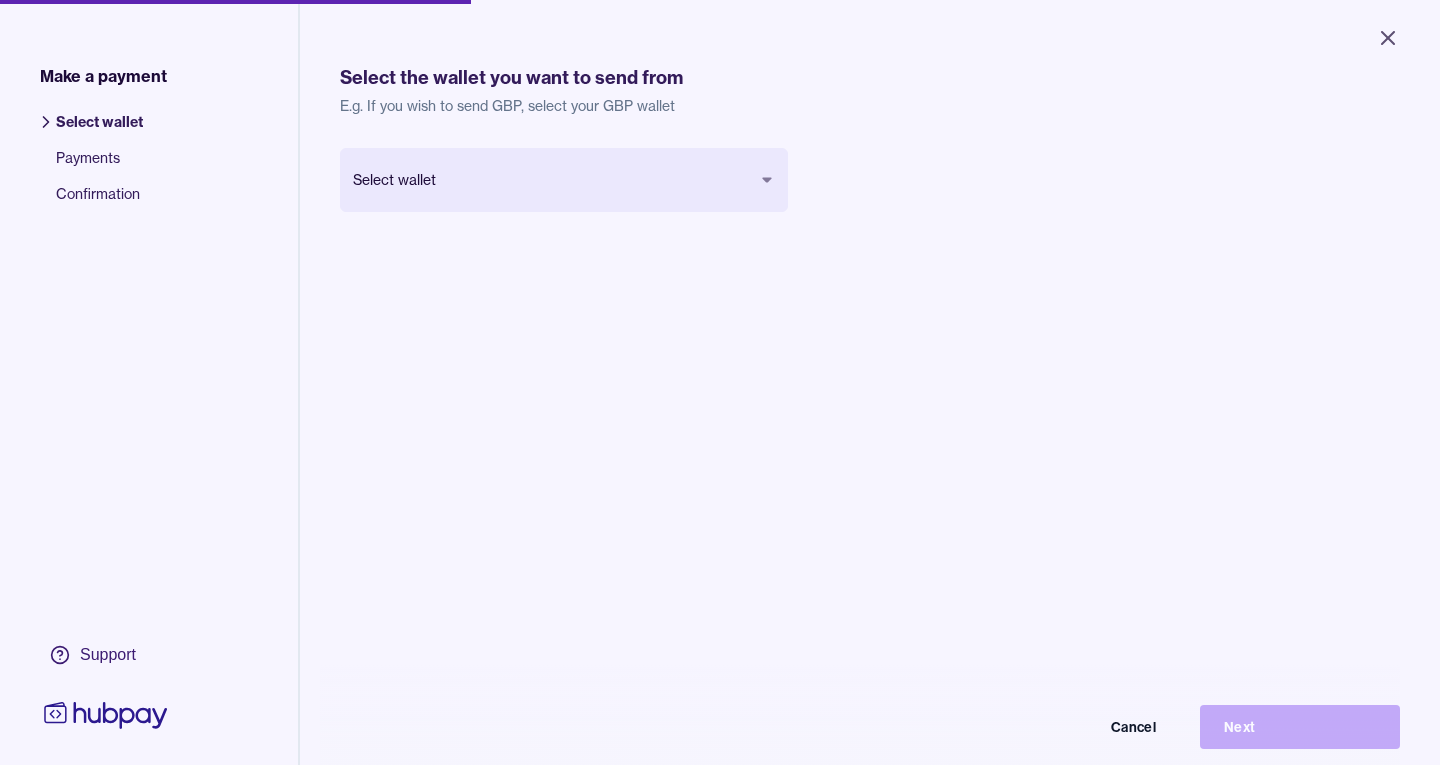 click on "Close Make a payment Select wallet Payments Confirmation Support Select the wallet you want to send from E.g. If you wish to send GBP, select your GBP wallet Select wallet Cancel Next Make a payment | Hubpay" at bounding box center (720, 382) 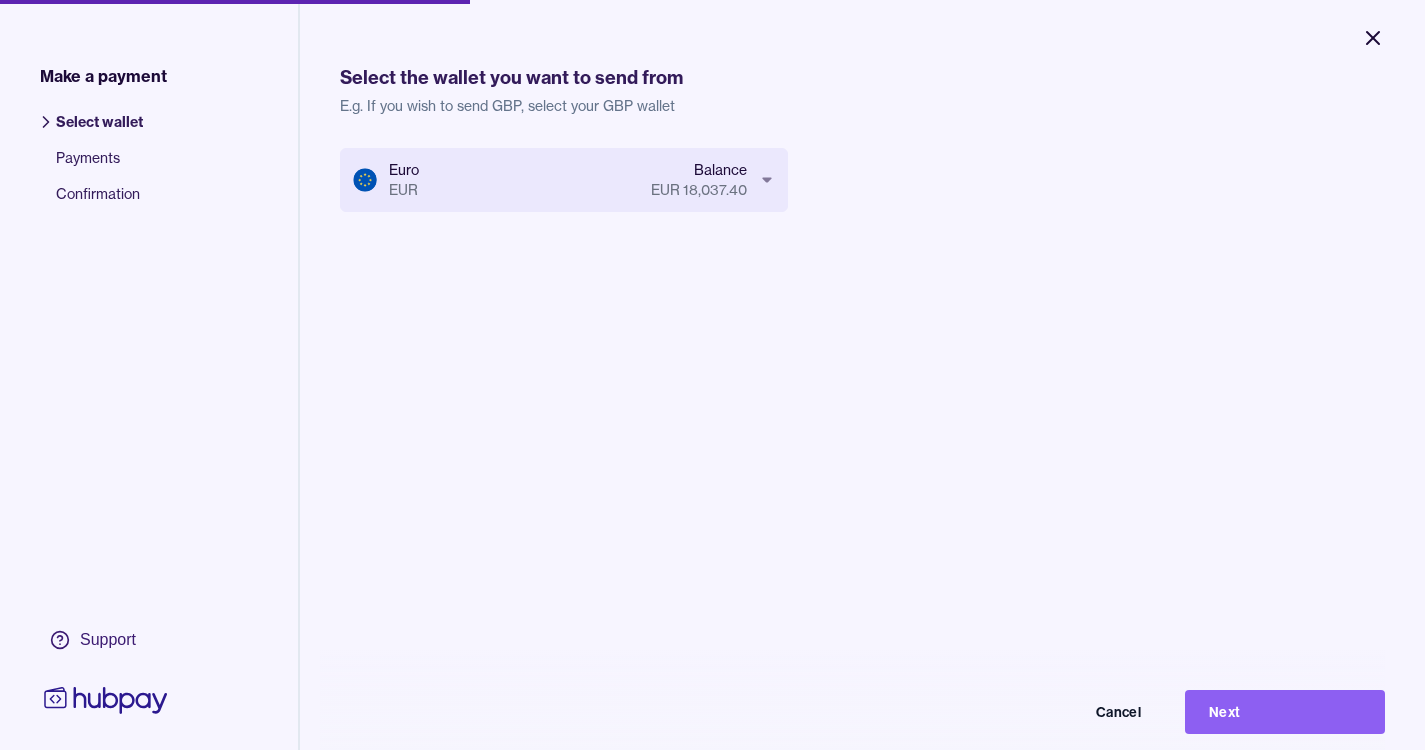 click on "Close" at bounding box center [1373, 38] 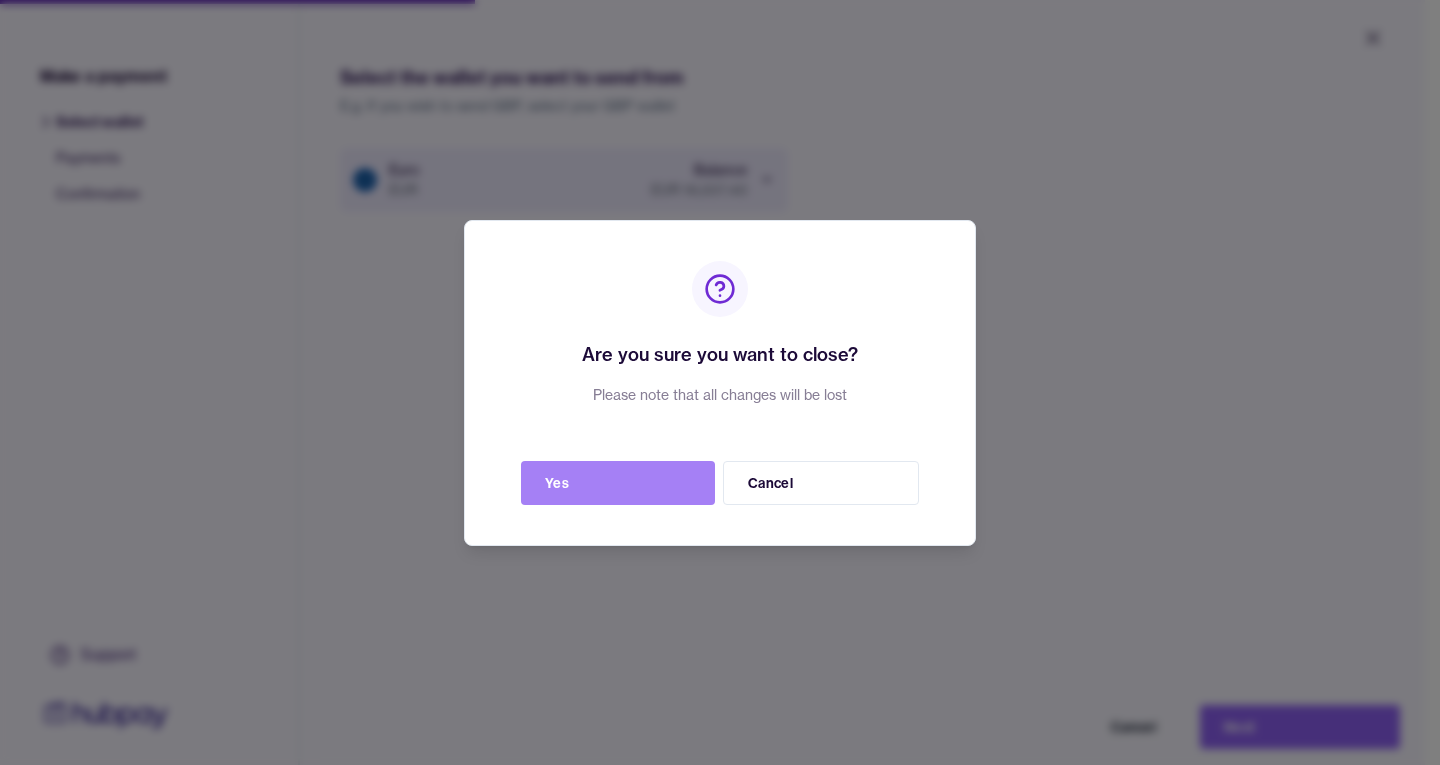 click on "Yes" at bounding box center (618, 483) 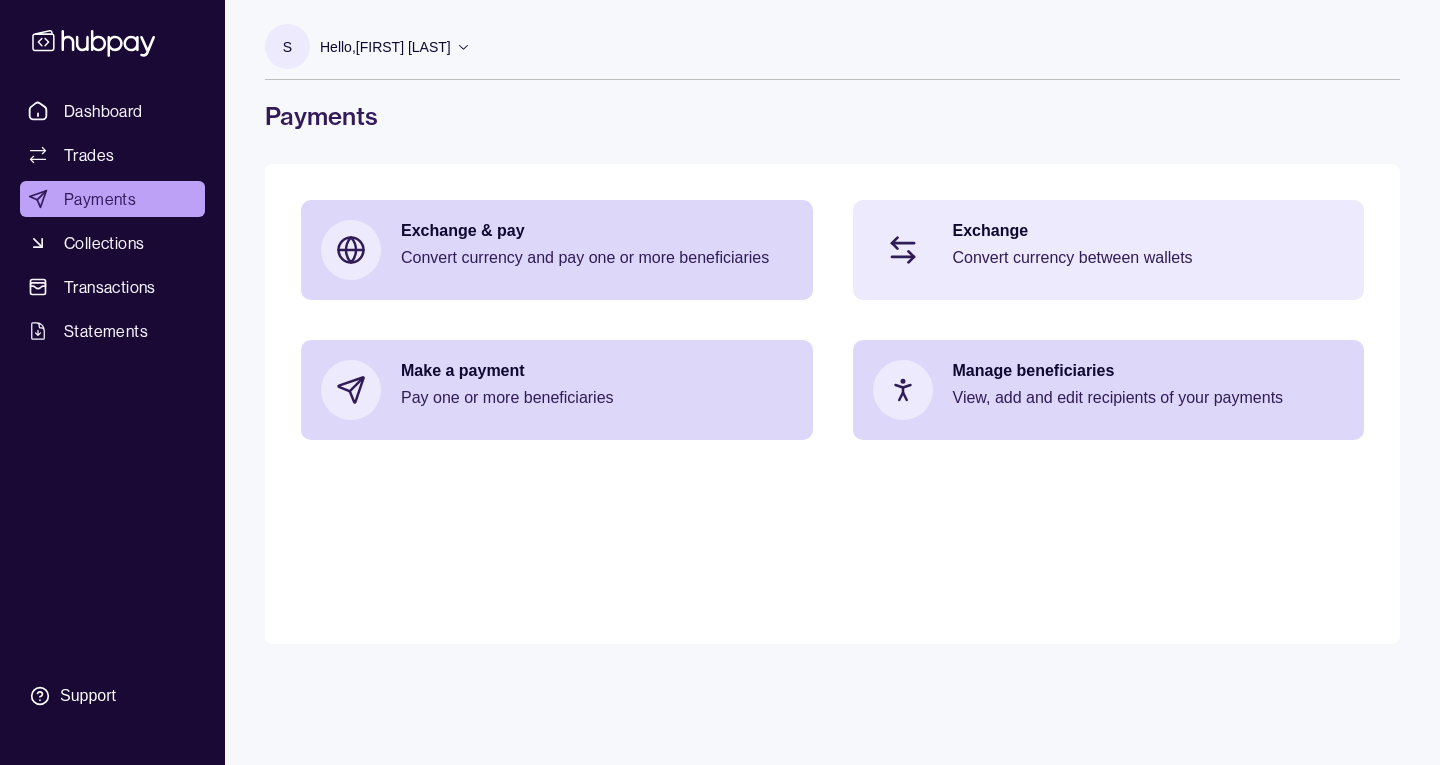 click on "Convert currency between wallets" at bounding box center [1149, 258] 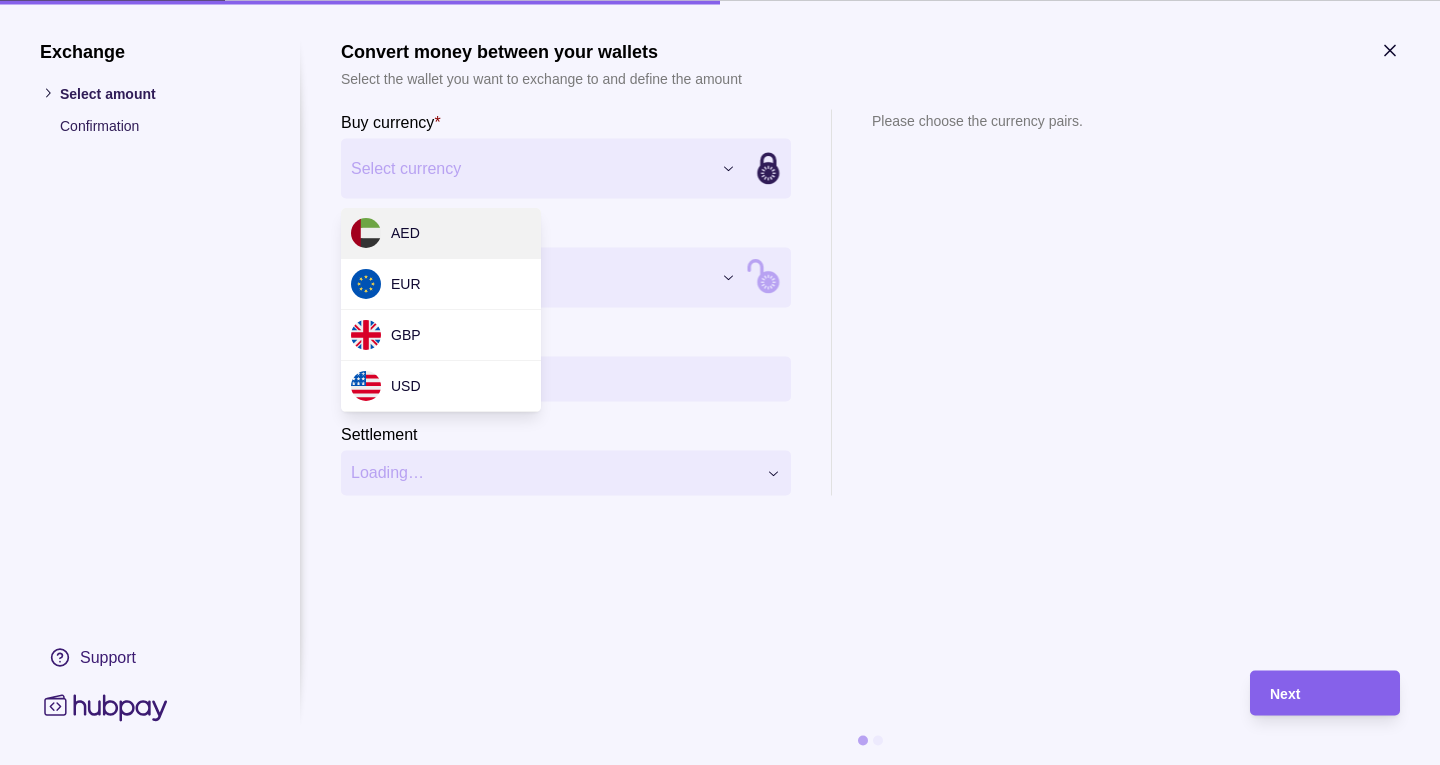 click on "Exchange Select amount Confirmation Support Convert money between your wallets Select the wallet you want to exchange to and define the amount Buy currency  * Select currency *** *** *** *** Sell currency  * Select currency *** *** *** *** Buy amount  * Settlement Loading… Please choose the currency pairs. Next" at bounding box center [720, 765] 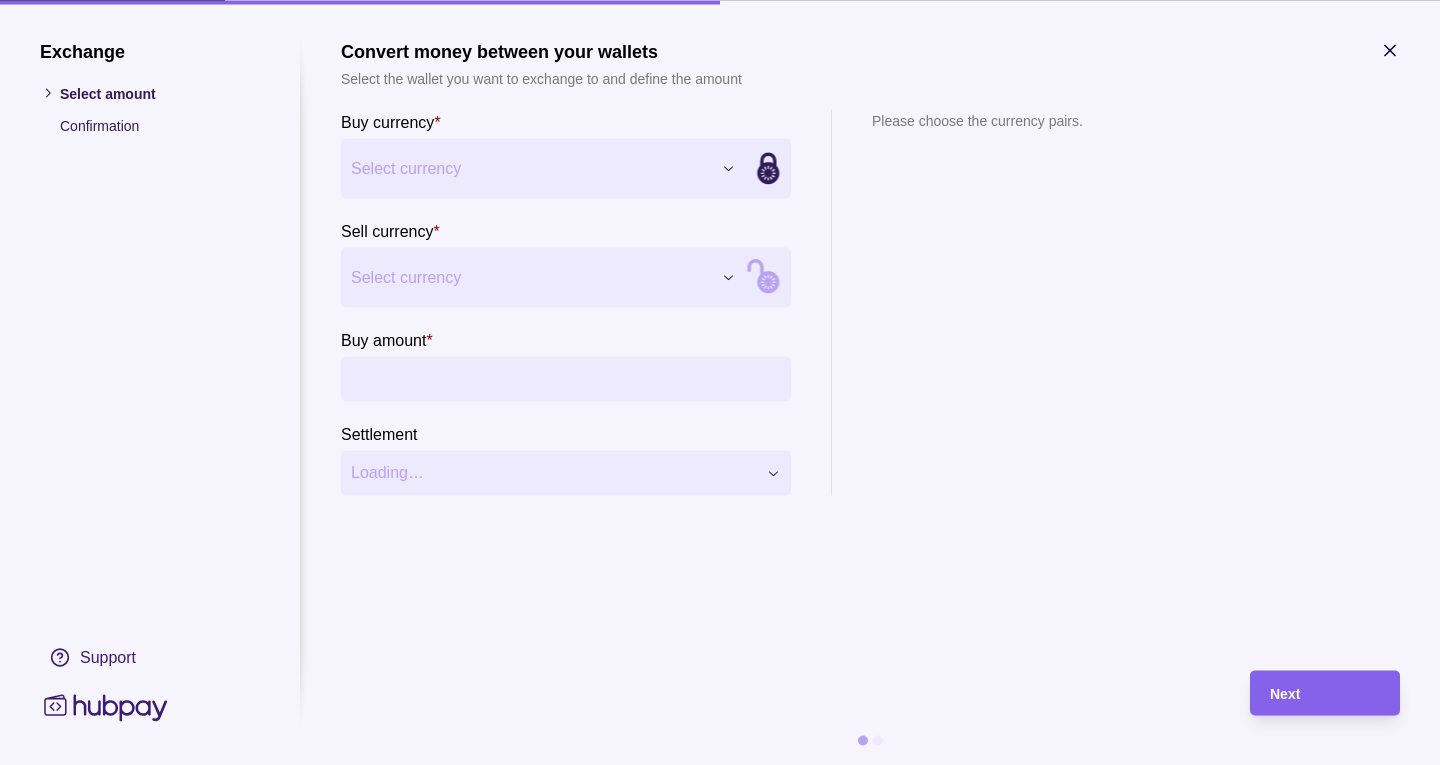 click on "Convert money between your wallets Select the wallet you want to exchange to and define the amount" at bounding box center [870, 64] 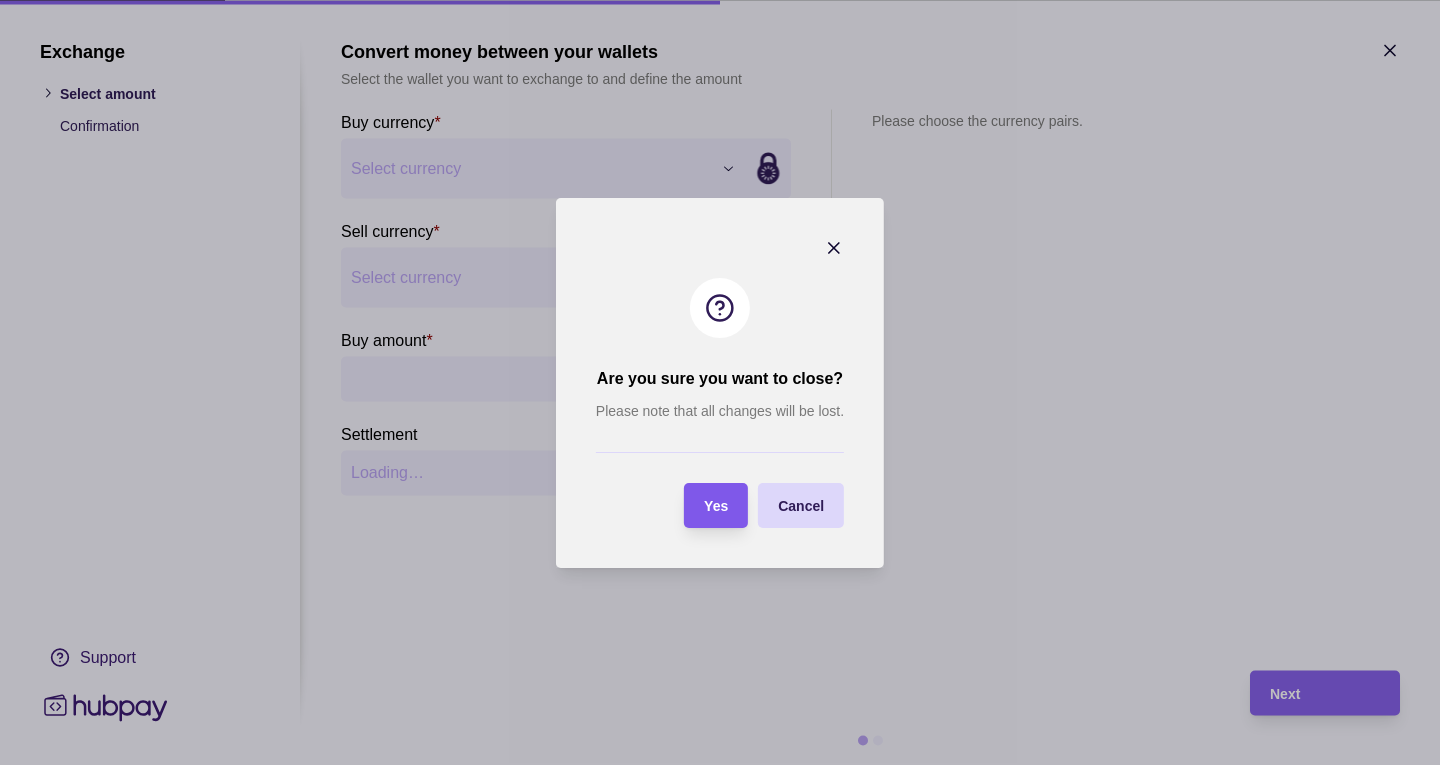 click on "Yes" at bounding box center [701, 505] 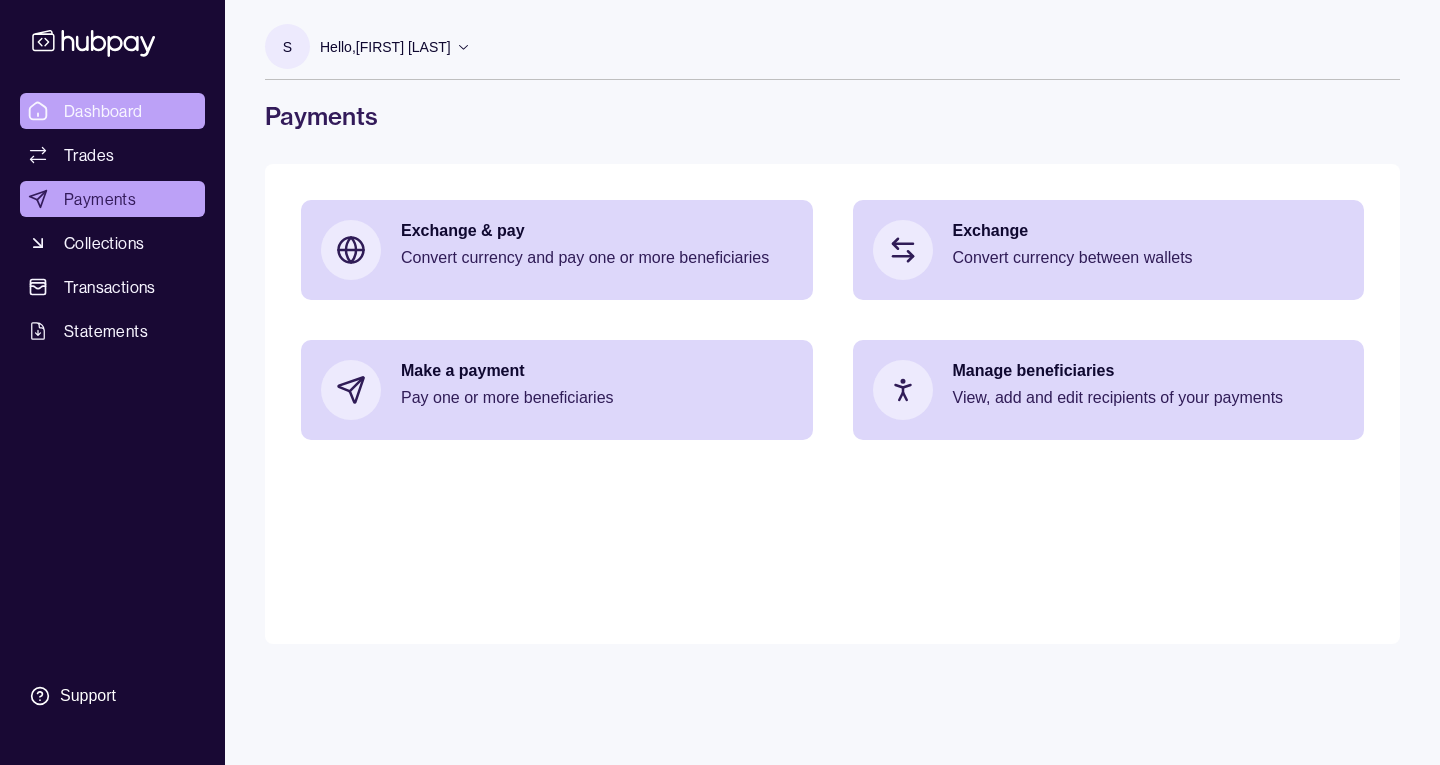 click on "Dashboard" at bounding box center (112, 111) 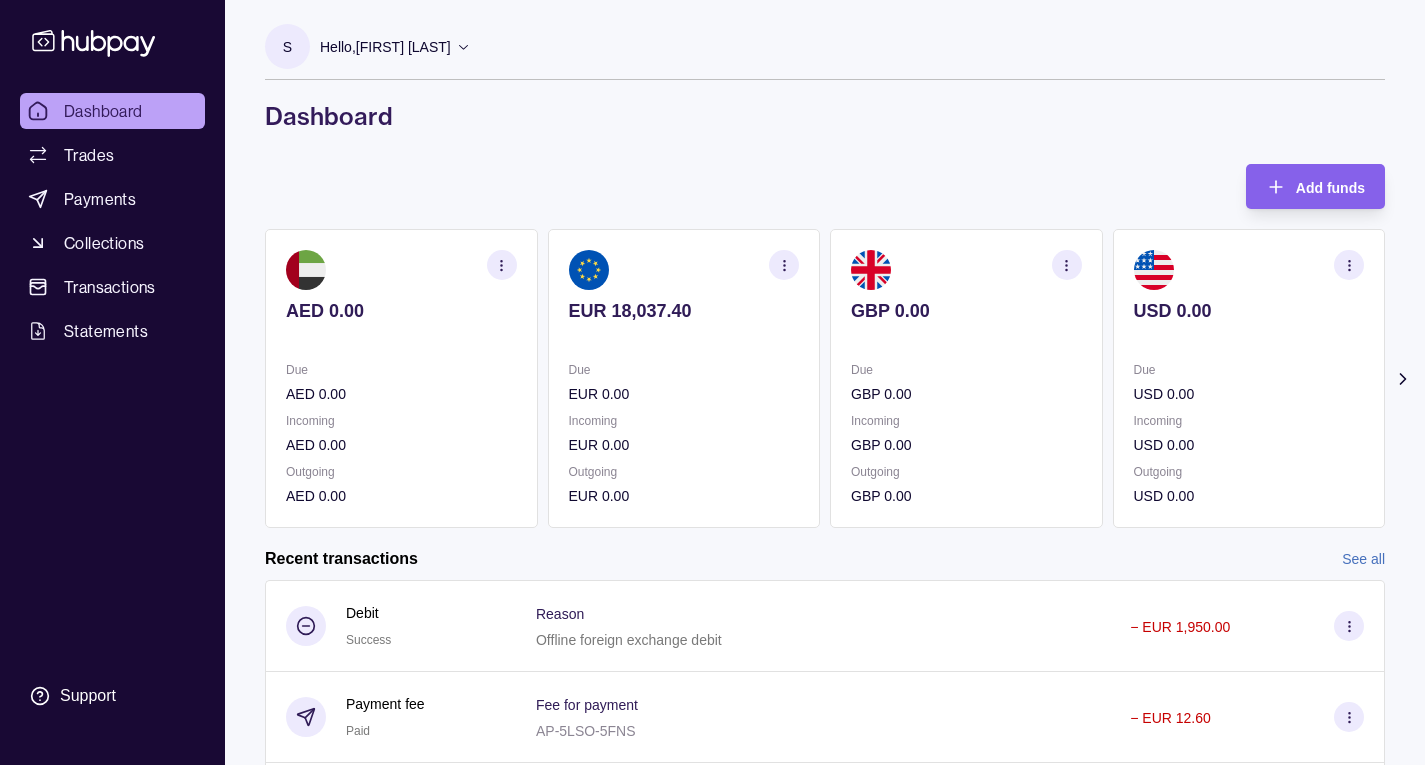 click 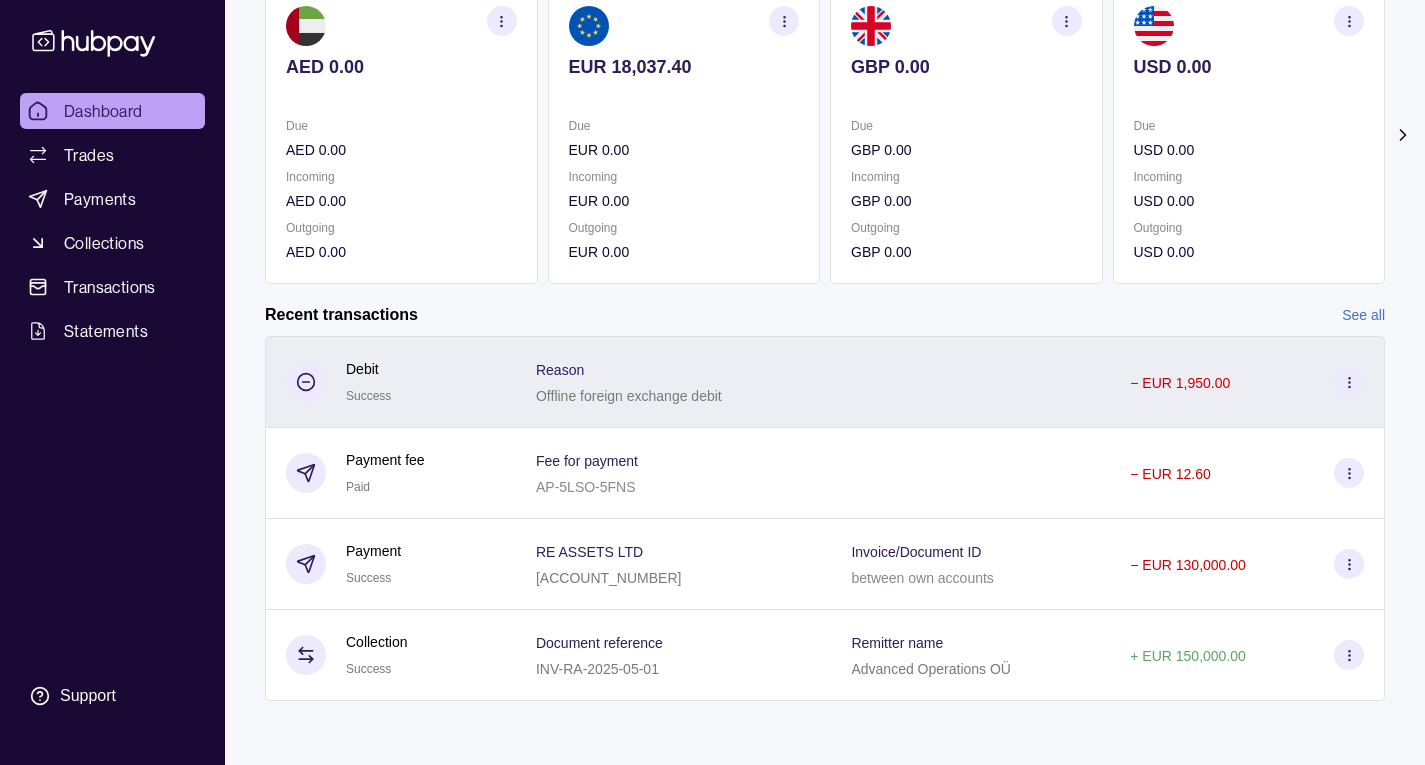 scroll, scrollTop: 0, scrollLeft: 0, axis: both 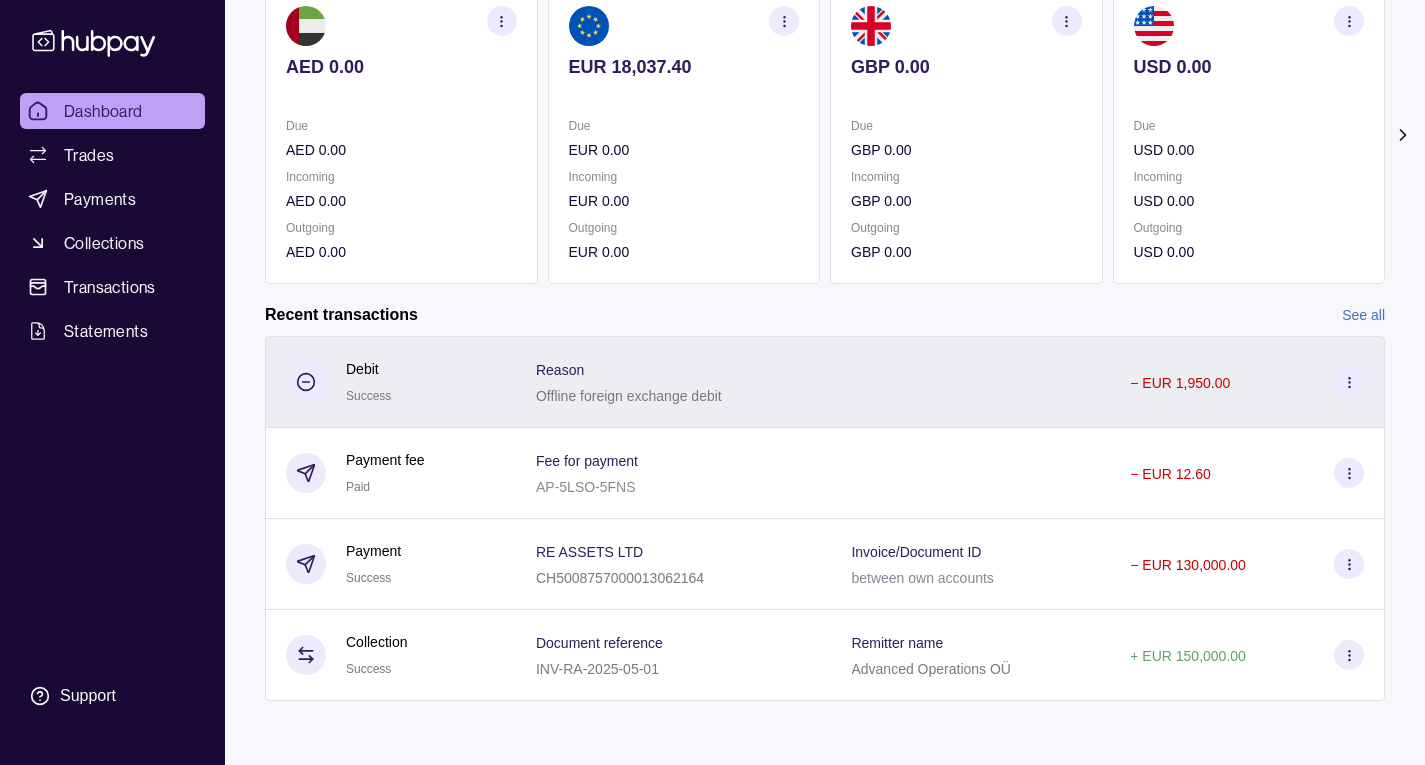 click at bounding box center (970, 382) 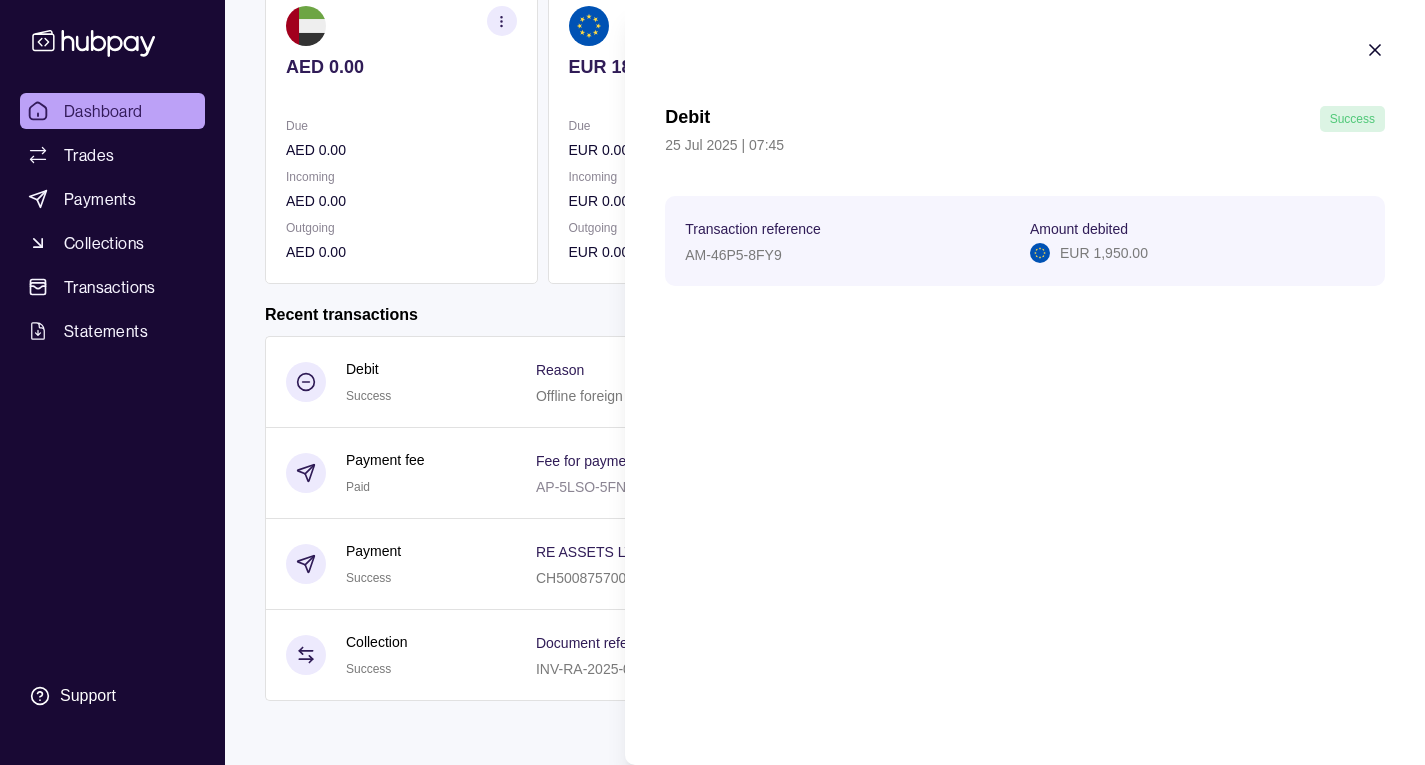 click on "Dashboard Trades Payments Collections Transactions Statements Support S Hello,  Serhii Zakharov Re Assets LTD Account Terms and conditions Privacy policy Sign out Dashboard Add funds AED 0.00                                                                                                               Due AED 0.00 Incoming AED 0.00 Outgoing AED 0.00 EUR 18,037.40                                                                                                               Due EUR 0.00 Incoming EUR 0.00 Outgoing EUR 0.00 GBP 0.00                                                                                                               Due GBP 0.00 Incoming GBP 0.00 Outgoing GBP 0.00 USD 0.00" at bounding box center [712, 260] 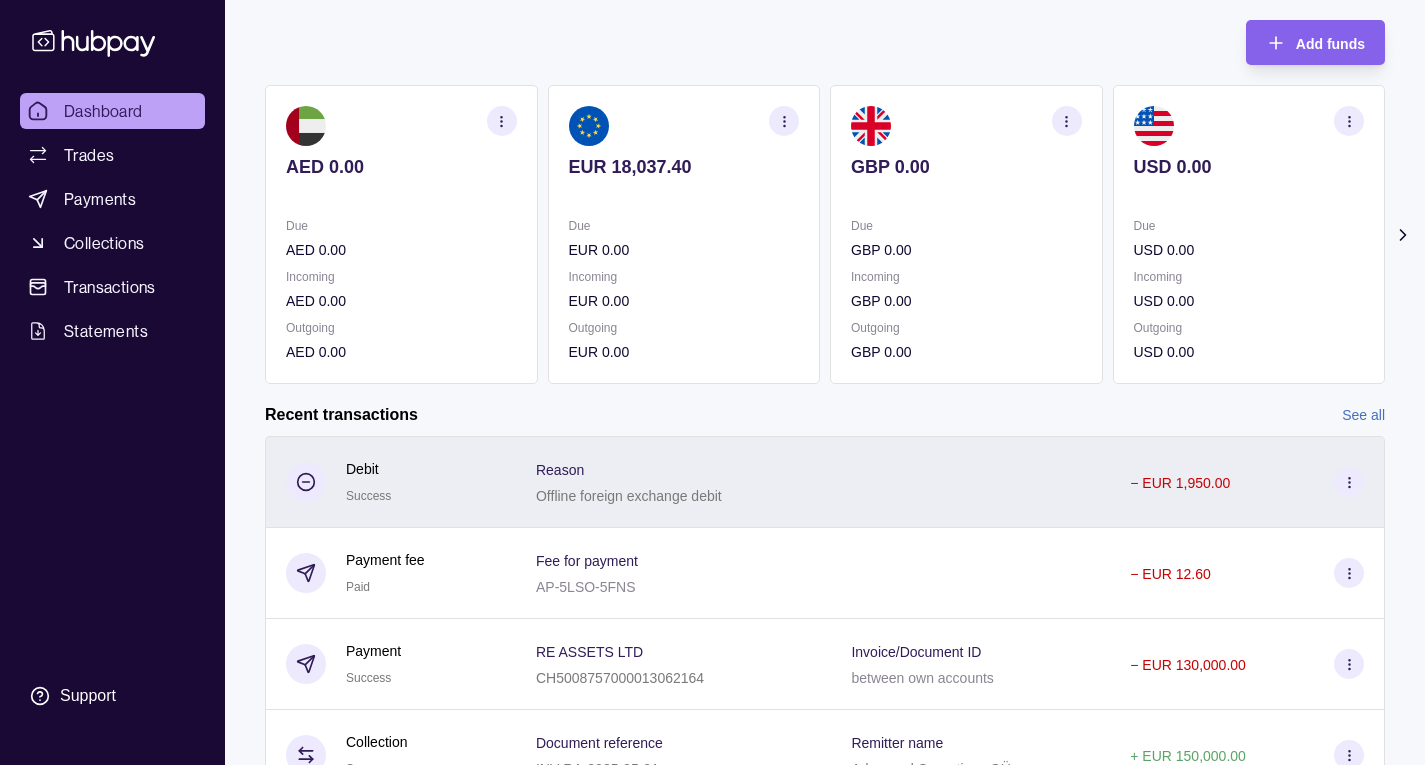 scroll, scrollTop: 144, scrollLeft: 0, axis: vertical 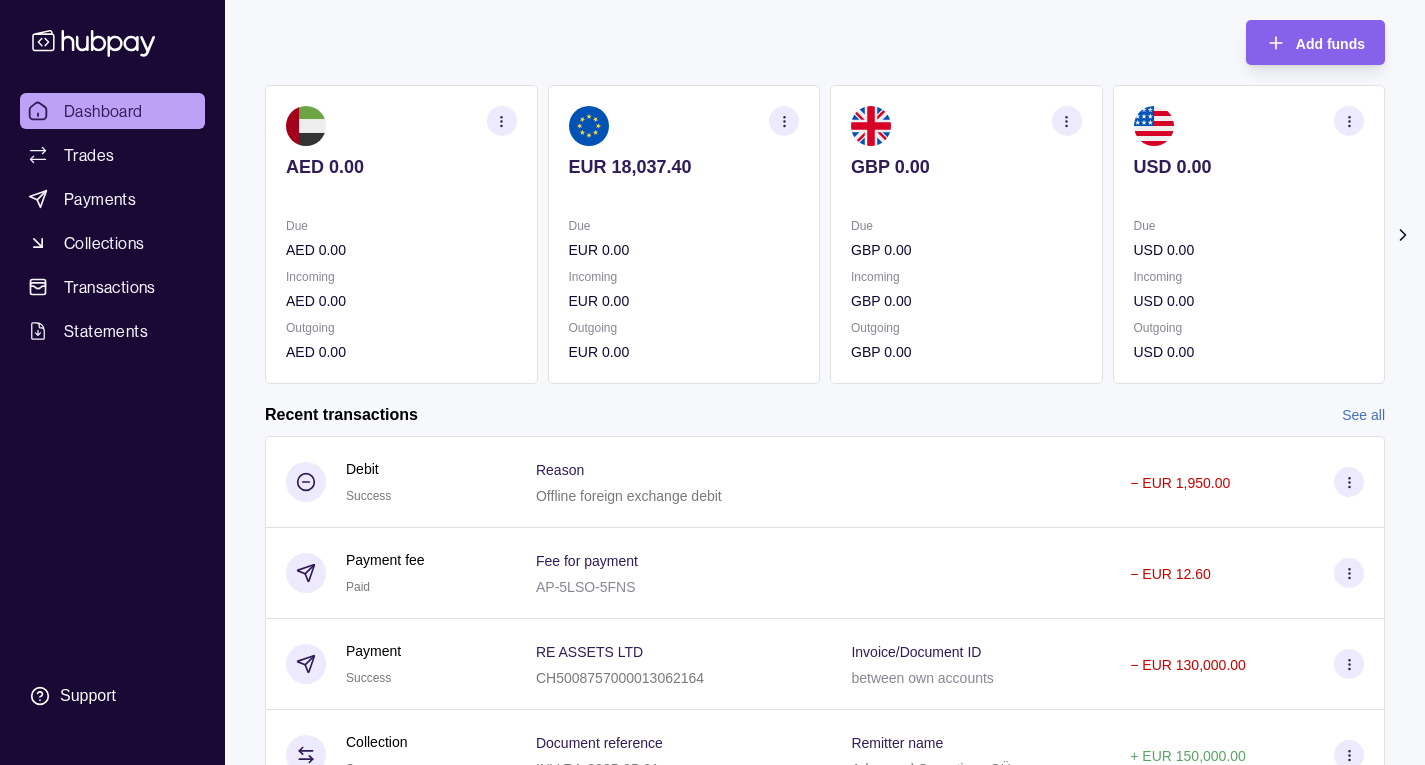 click on "Dashboard" at bounding box center [103, 111] 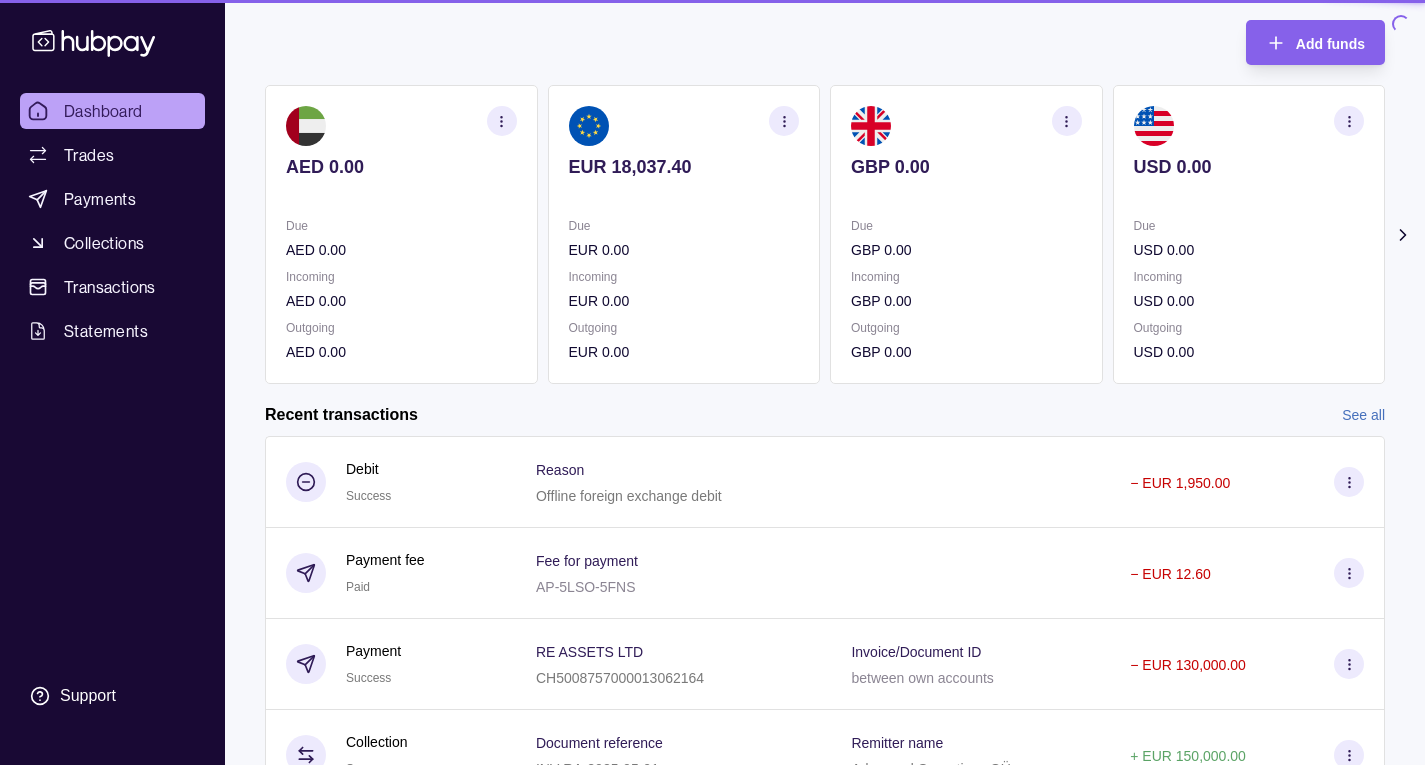 scroll, scrollTop: 0, scrollLeft: 0, axis: both 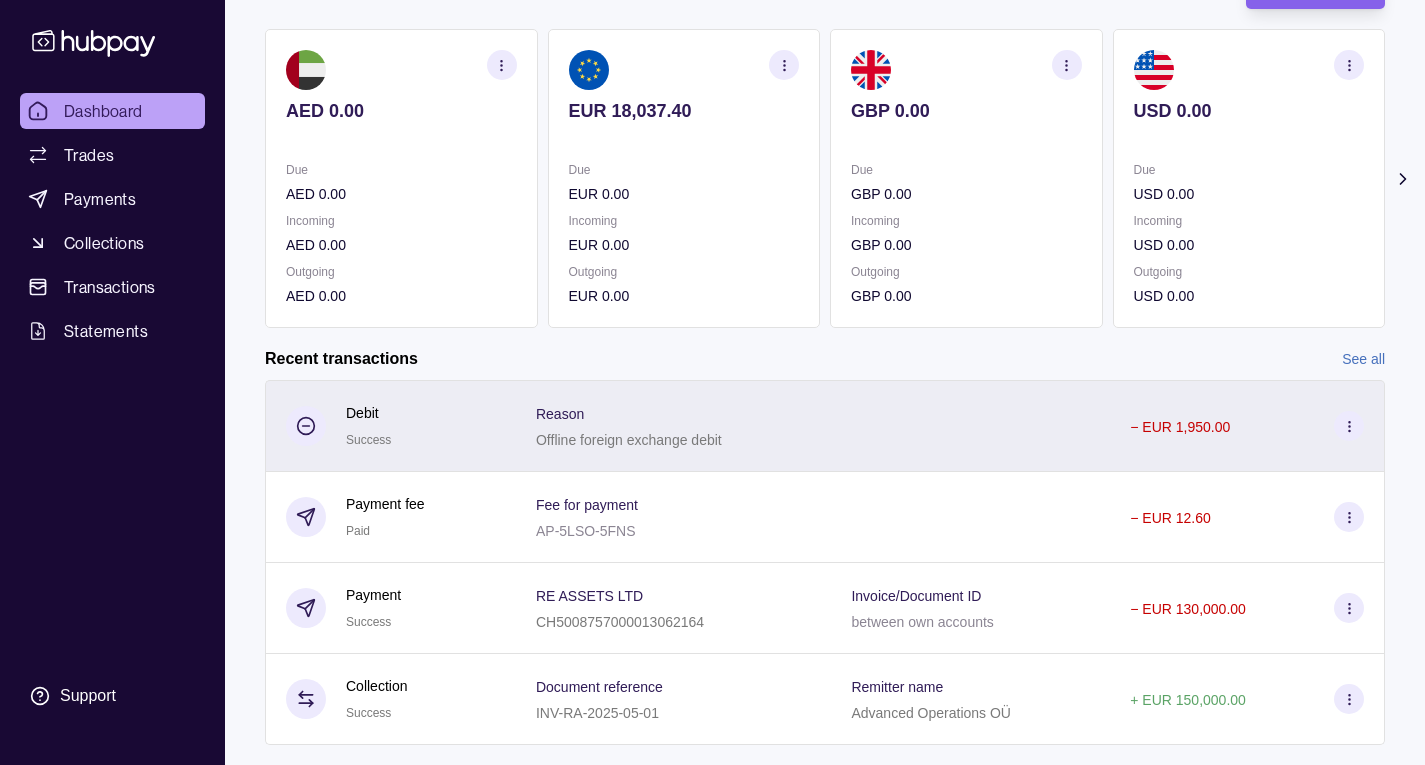 click on "Reason" at bounding box center (629, 413) 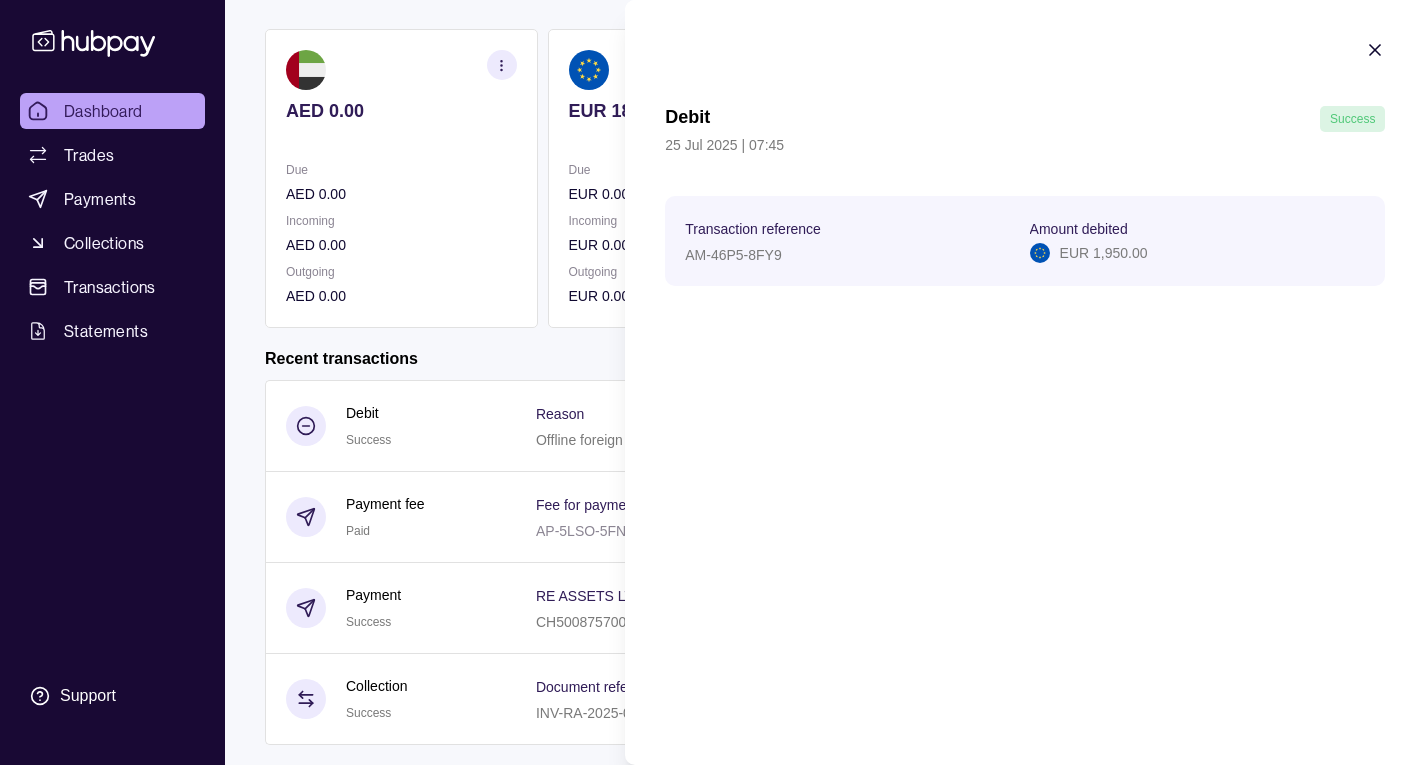 click 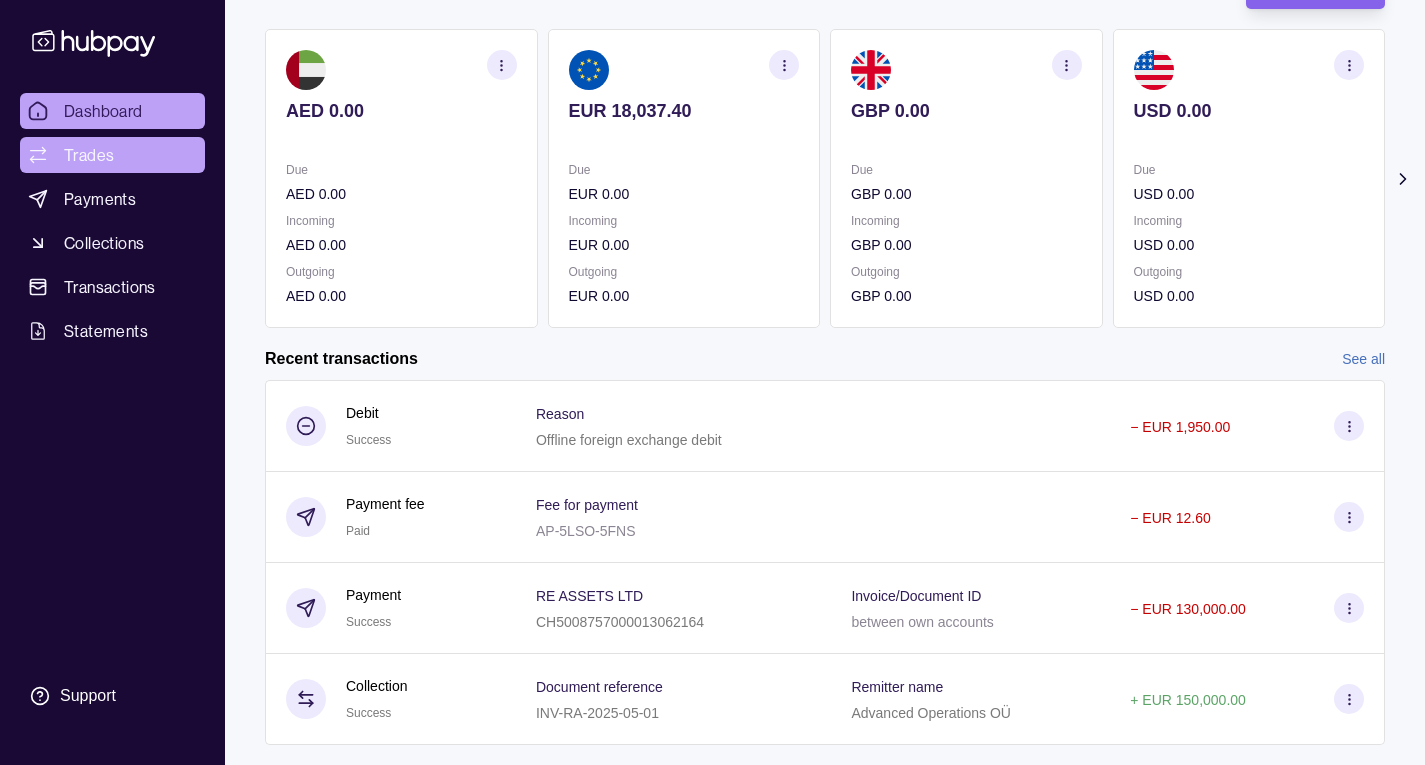 click on "Trades" at bounding box center [89, 155] 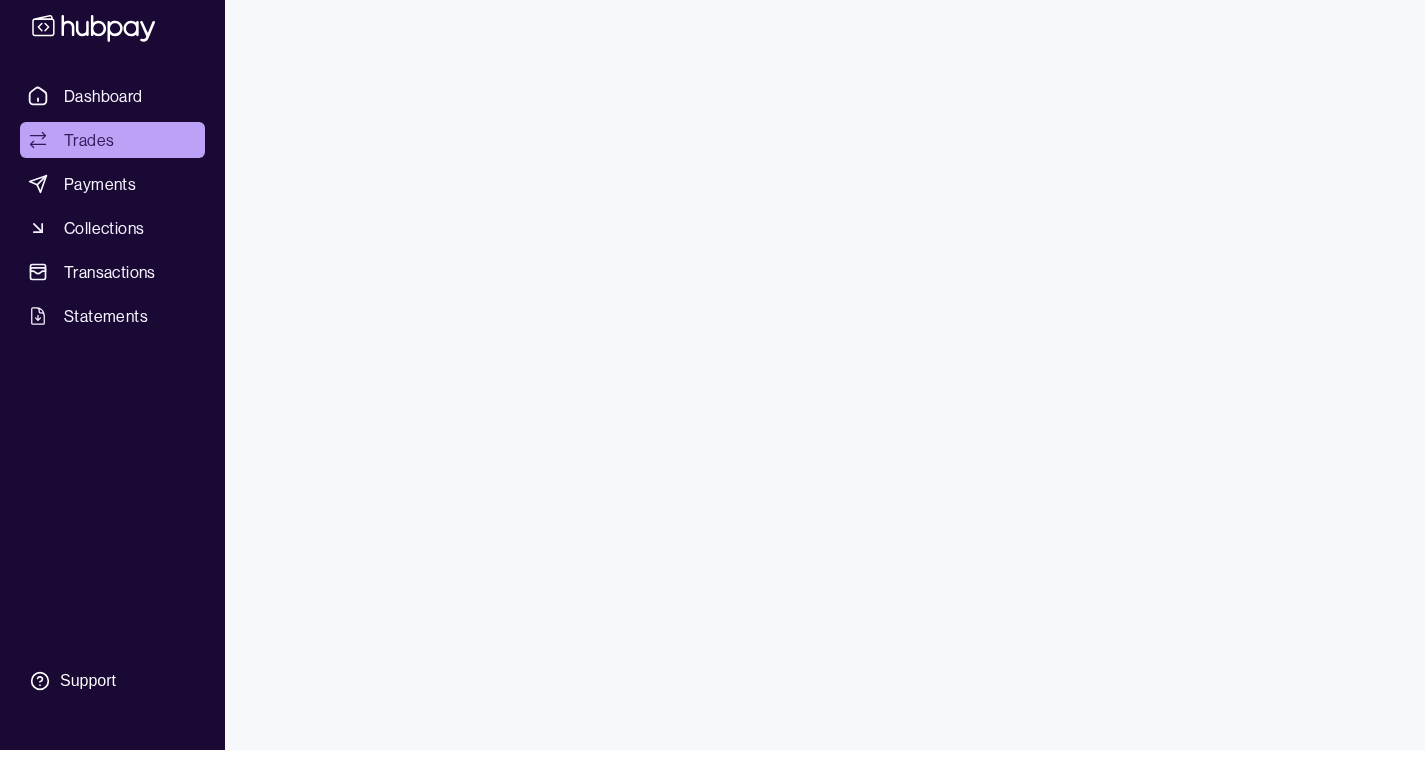 scroll, scrollTop: 0, scrollLeft: 0, axis: both 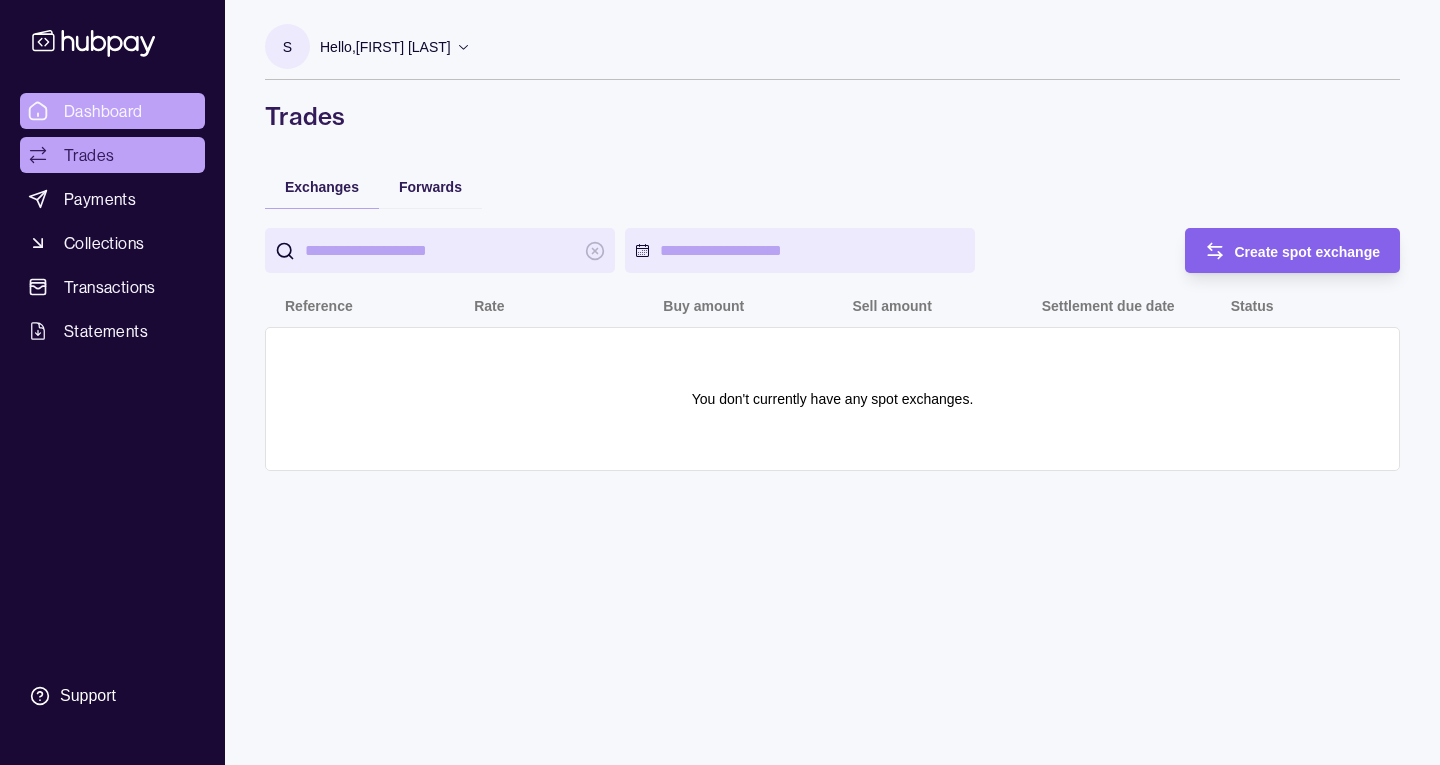 click on "Dashboard" at bounding box center [103, 111] 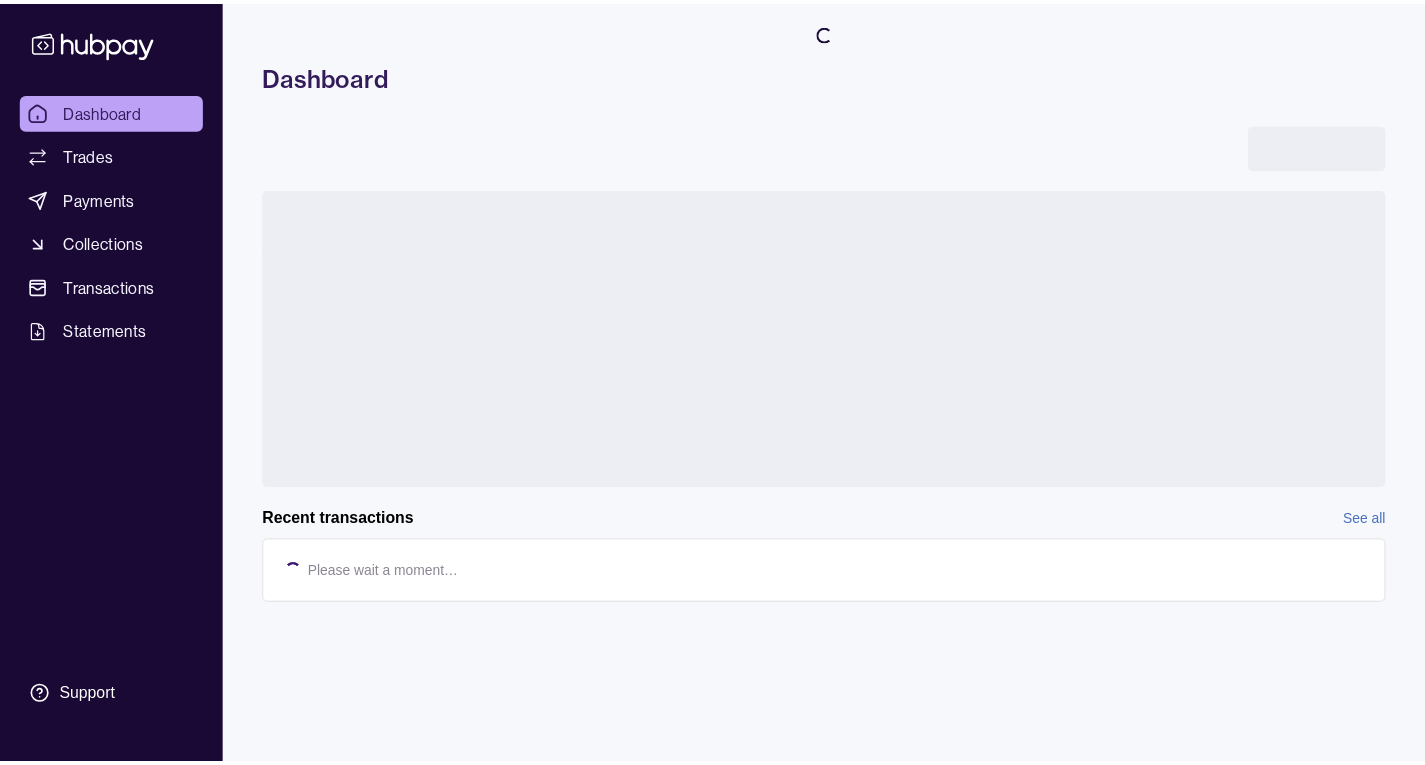 scroll, scrollTop: 0, scrollLeft: 0, axis: both 